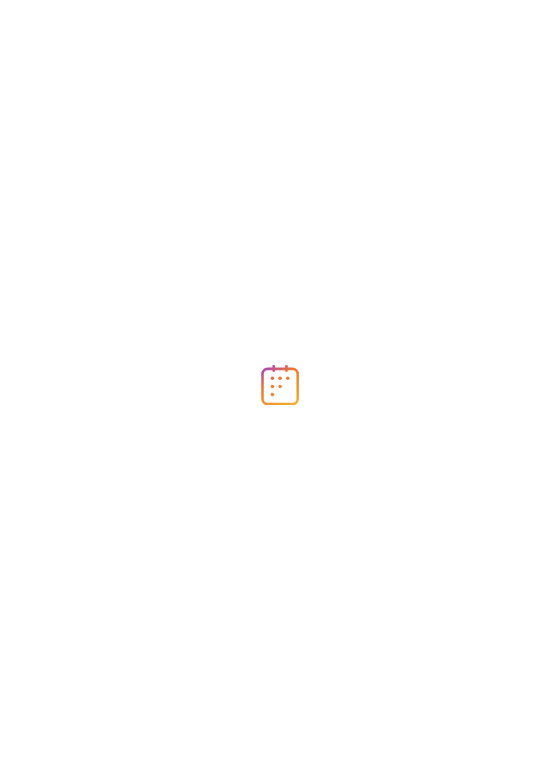 scroll, scrollTop: 0, scrollLeft: 0, axis: both 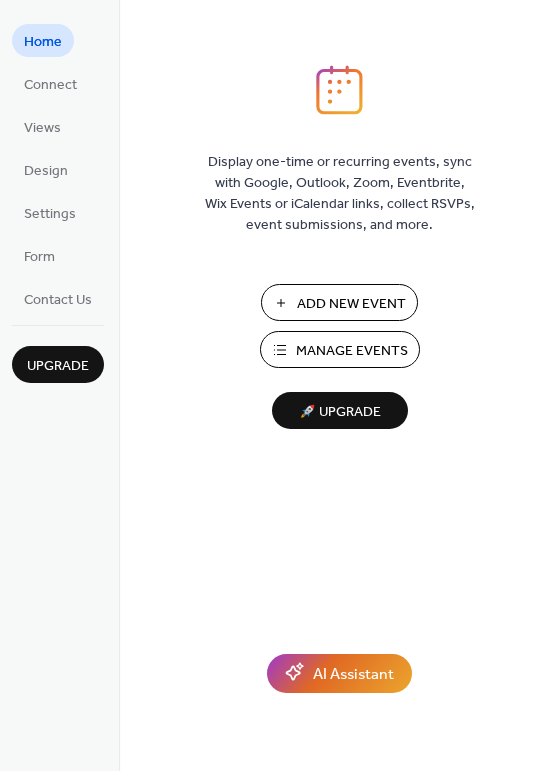click on "Add New Event" at bounding box center [351, 304] 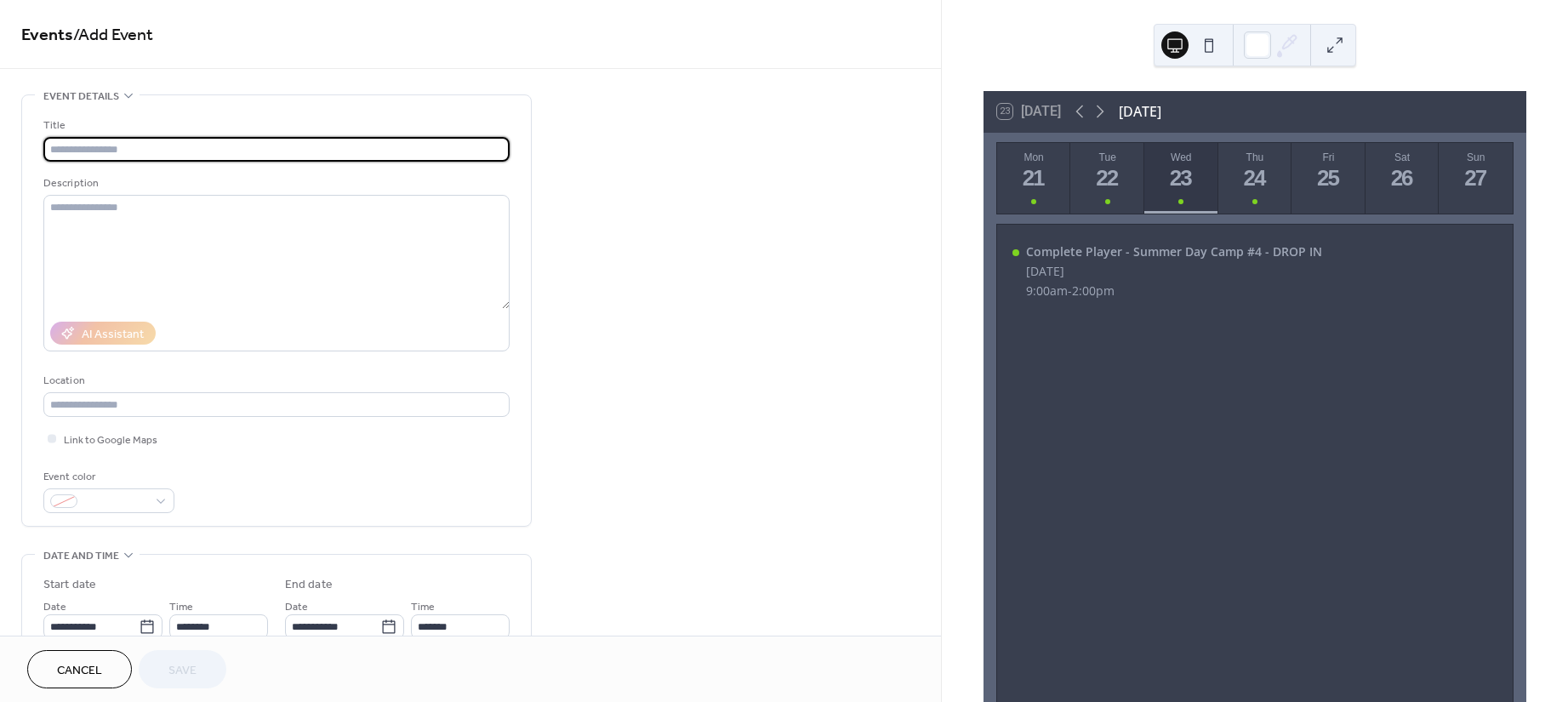 scroll, scrollTop: 0, scrollLeft: 0, axis: both 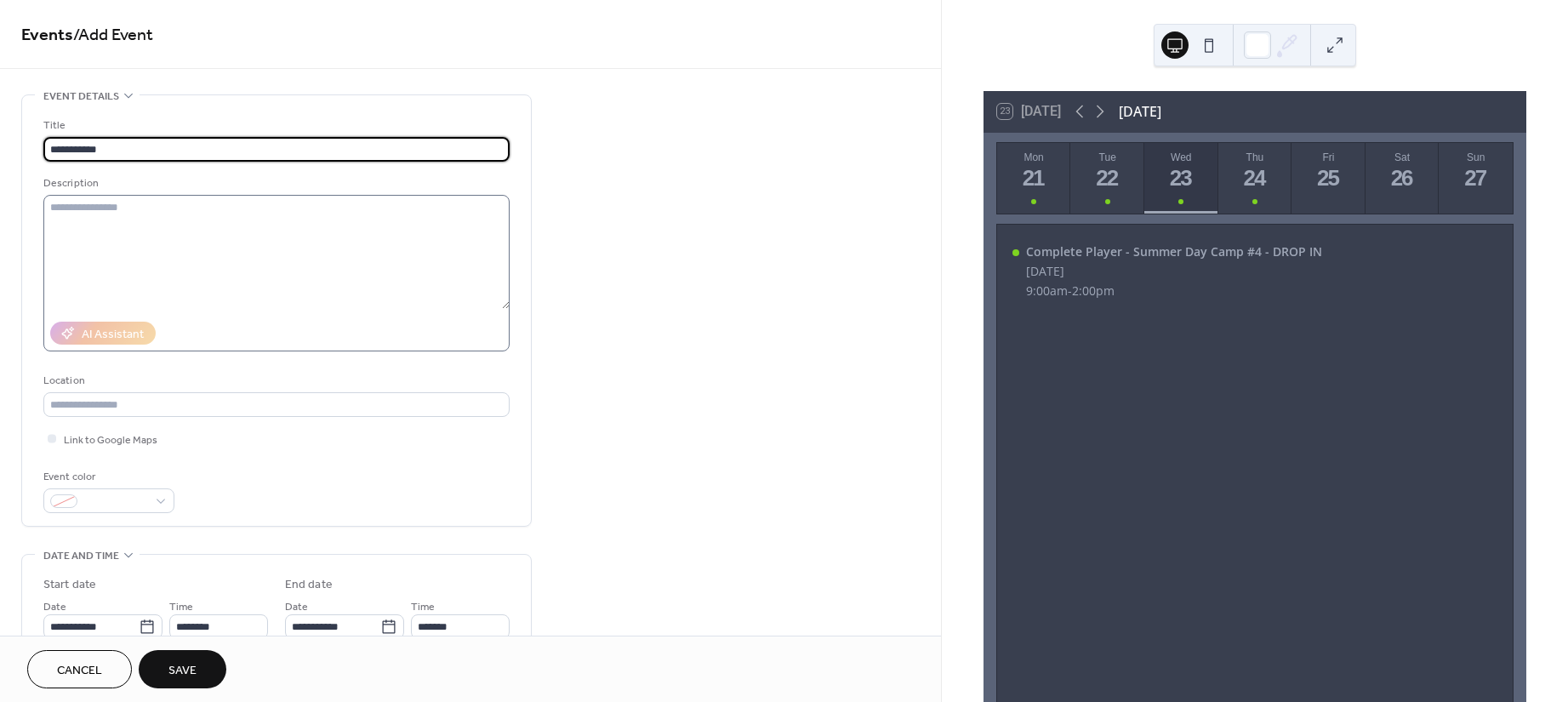 type on "**********" 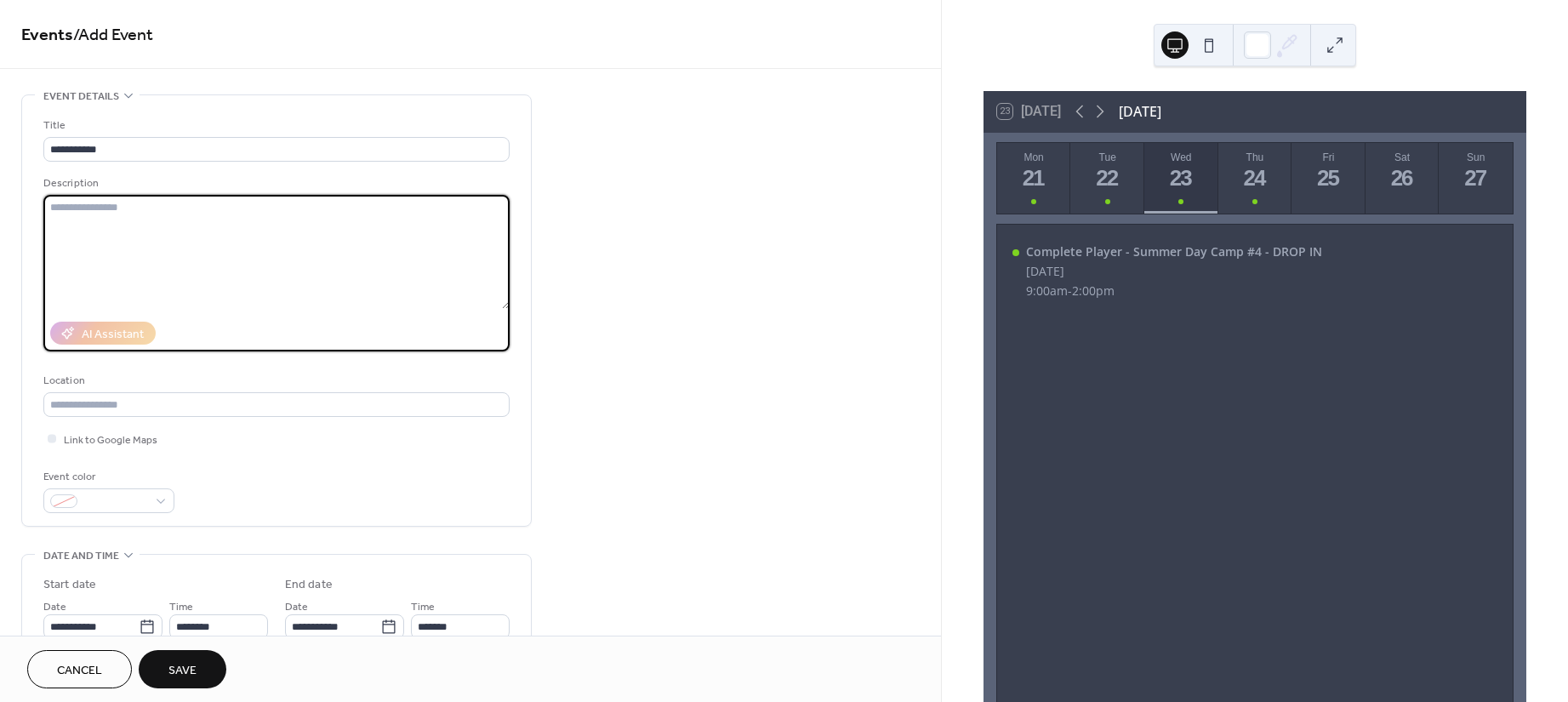 click at bounding box center [277, 252] 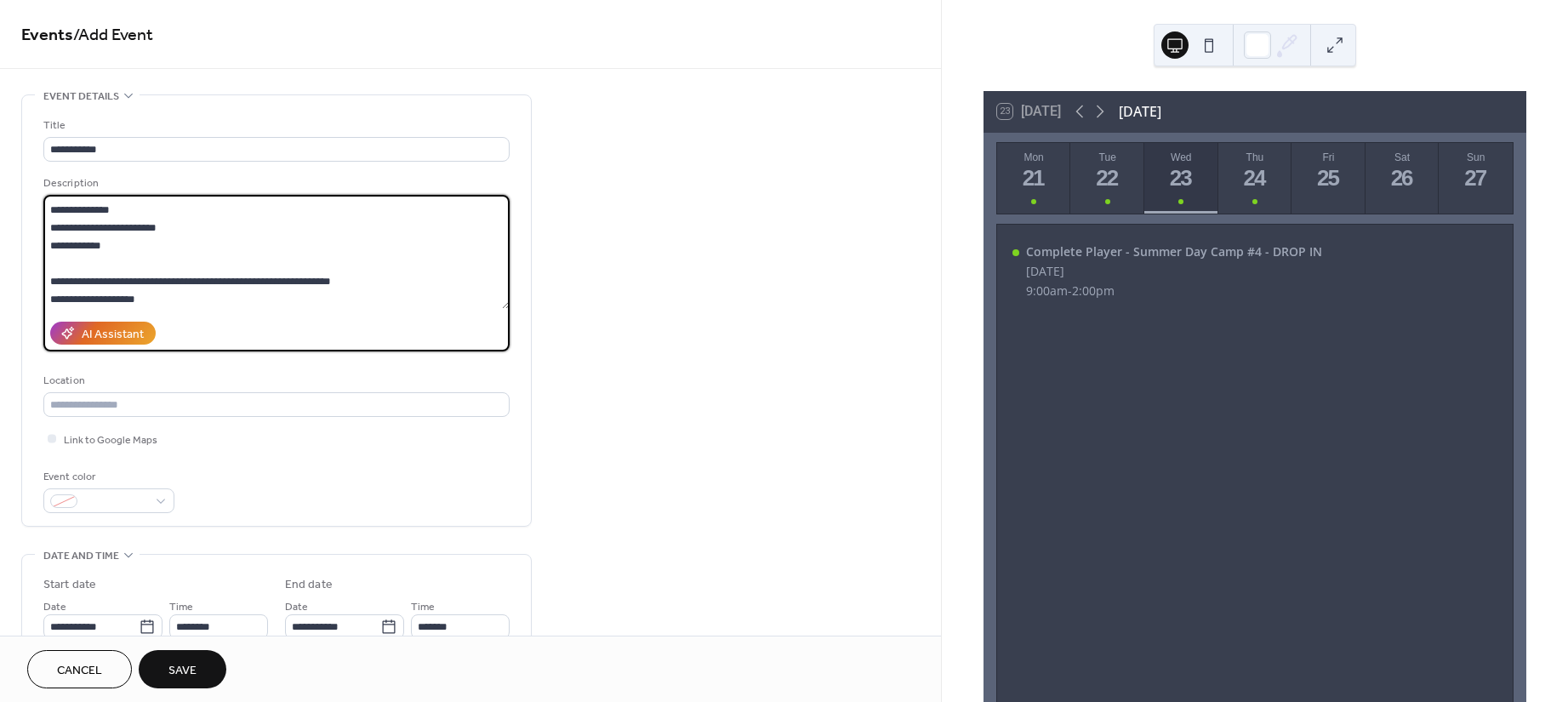 scroll, scrollTop: 87, scrollLeft: 0, axis: vertical 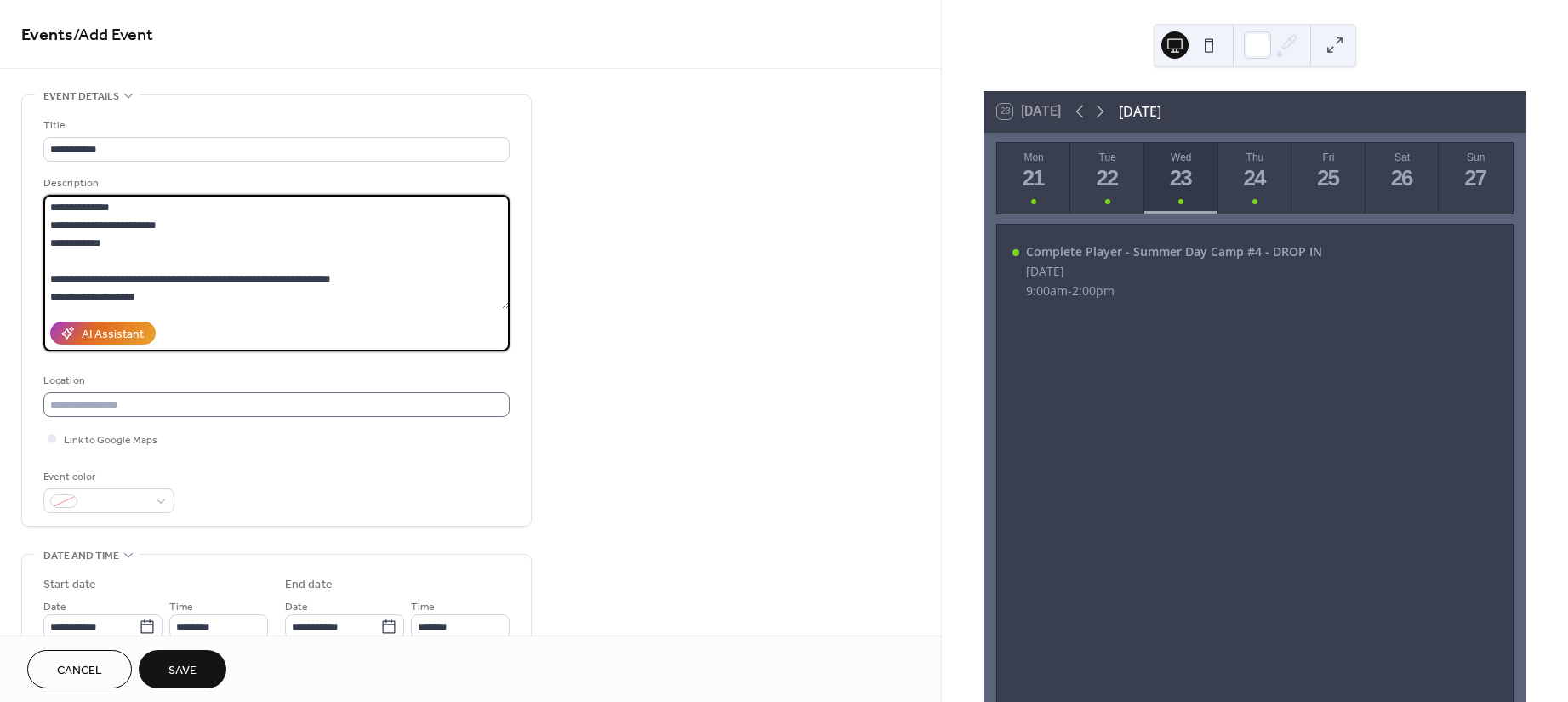 type on "**********" 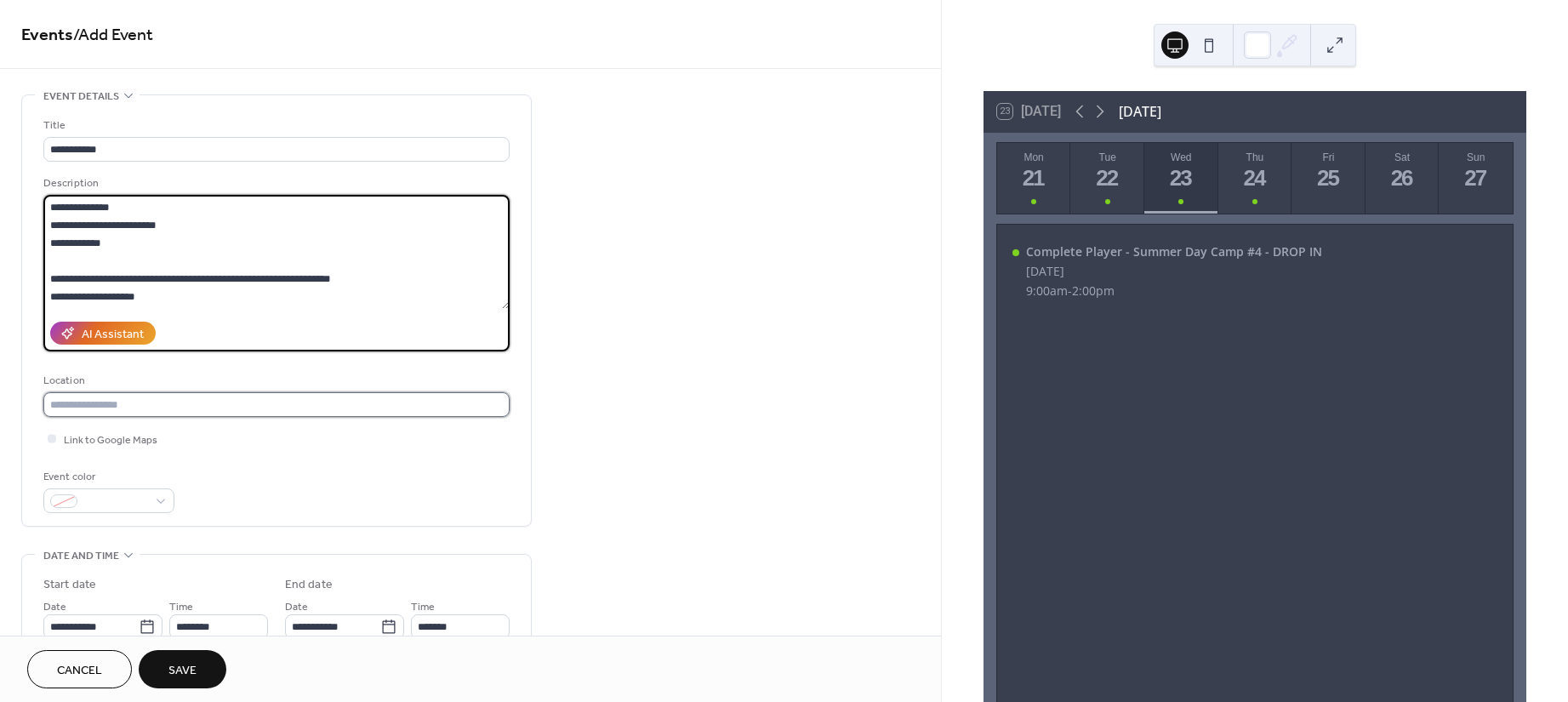 click at bounding box center [277, 404] 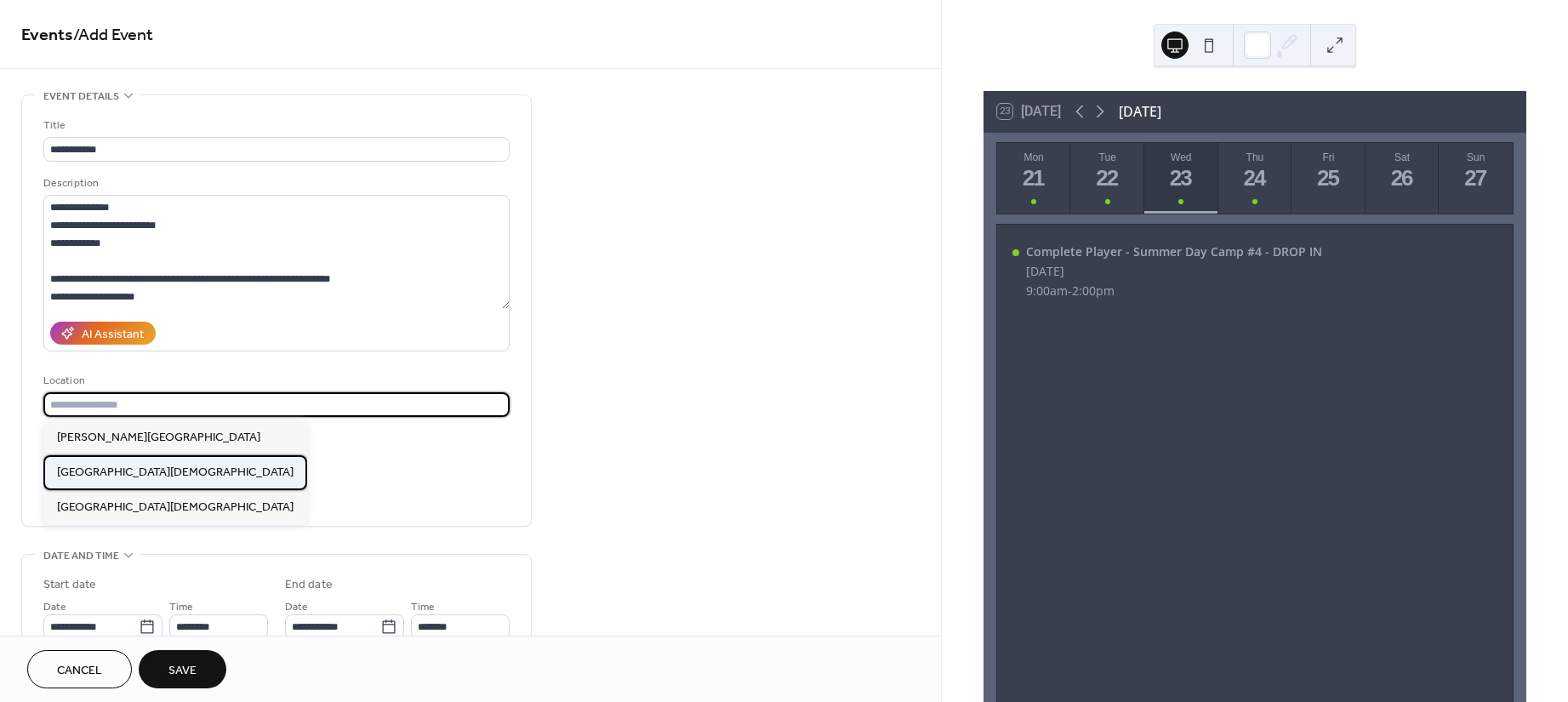 click on "Hillcrest Christian Academy" at bounding box center [175, 472] 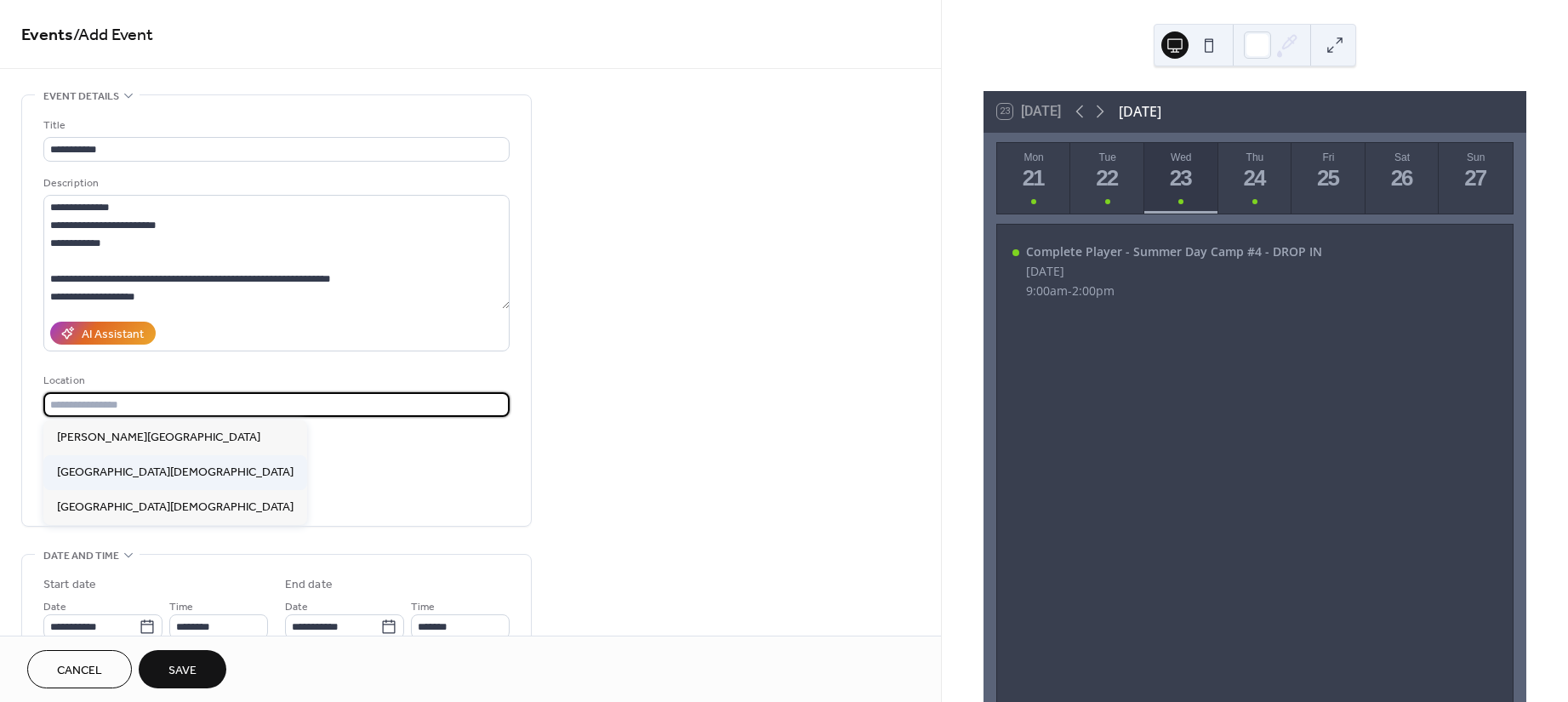 type on "**********" 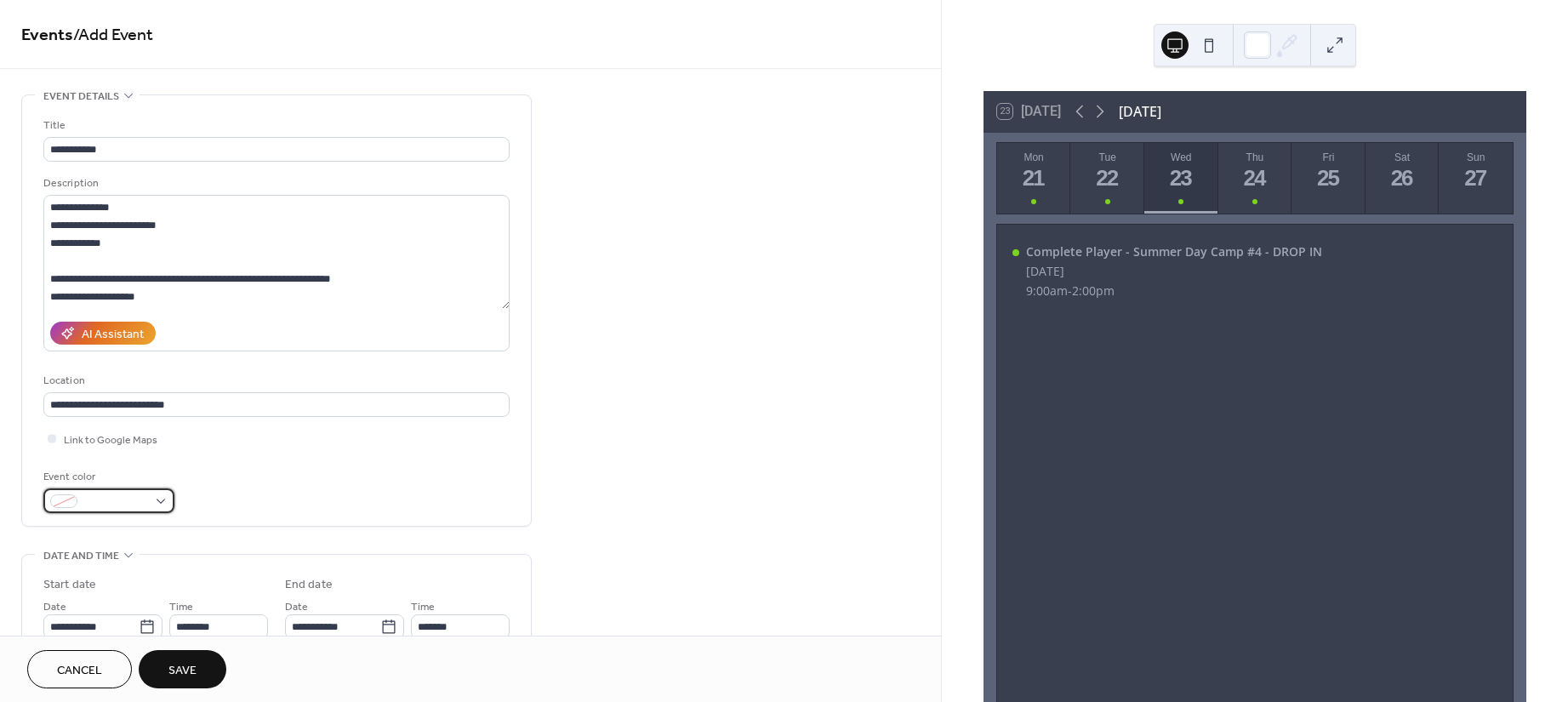 click at bounding box center [116, 502] 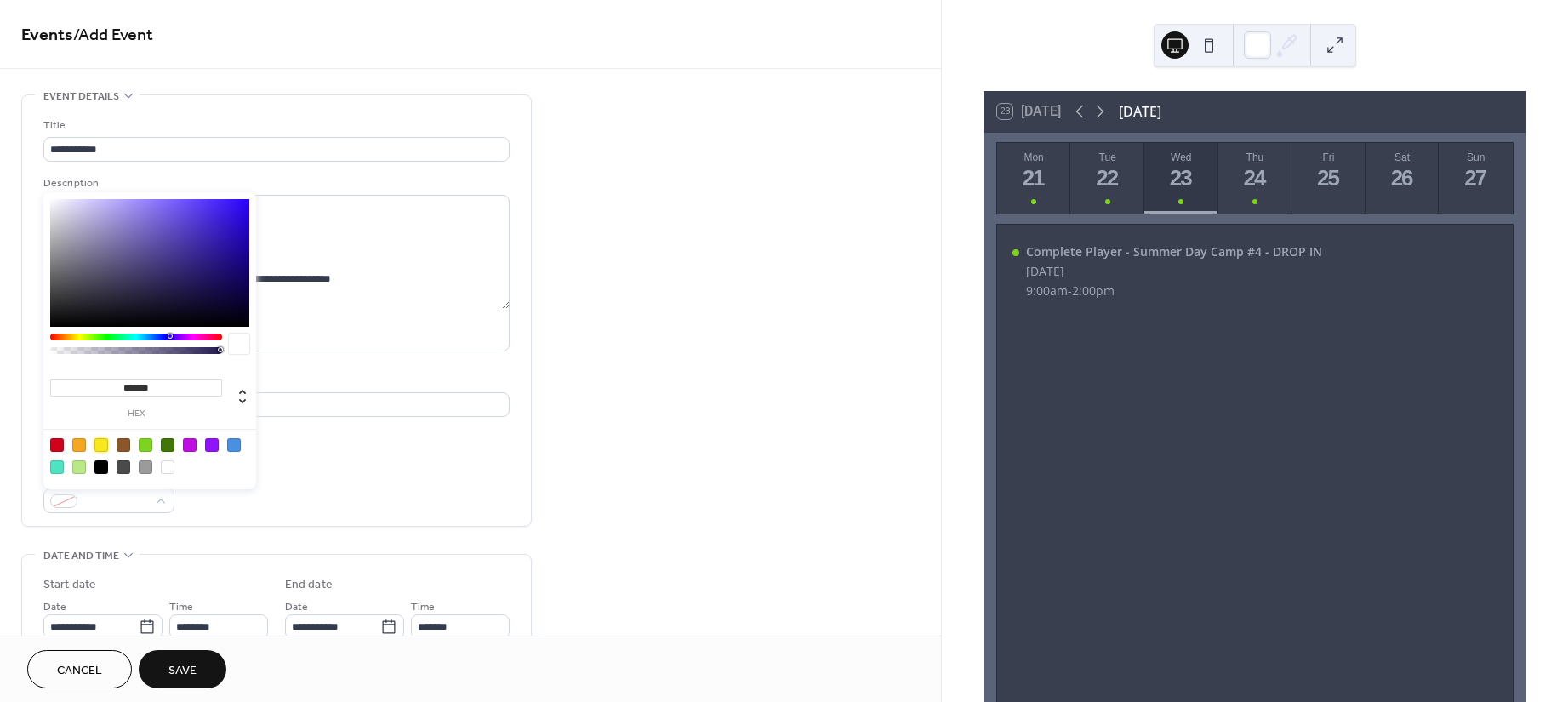 click at bounding box center [101, 445] 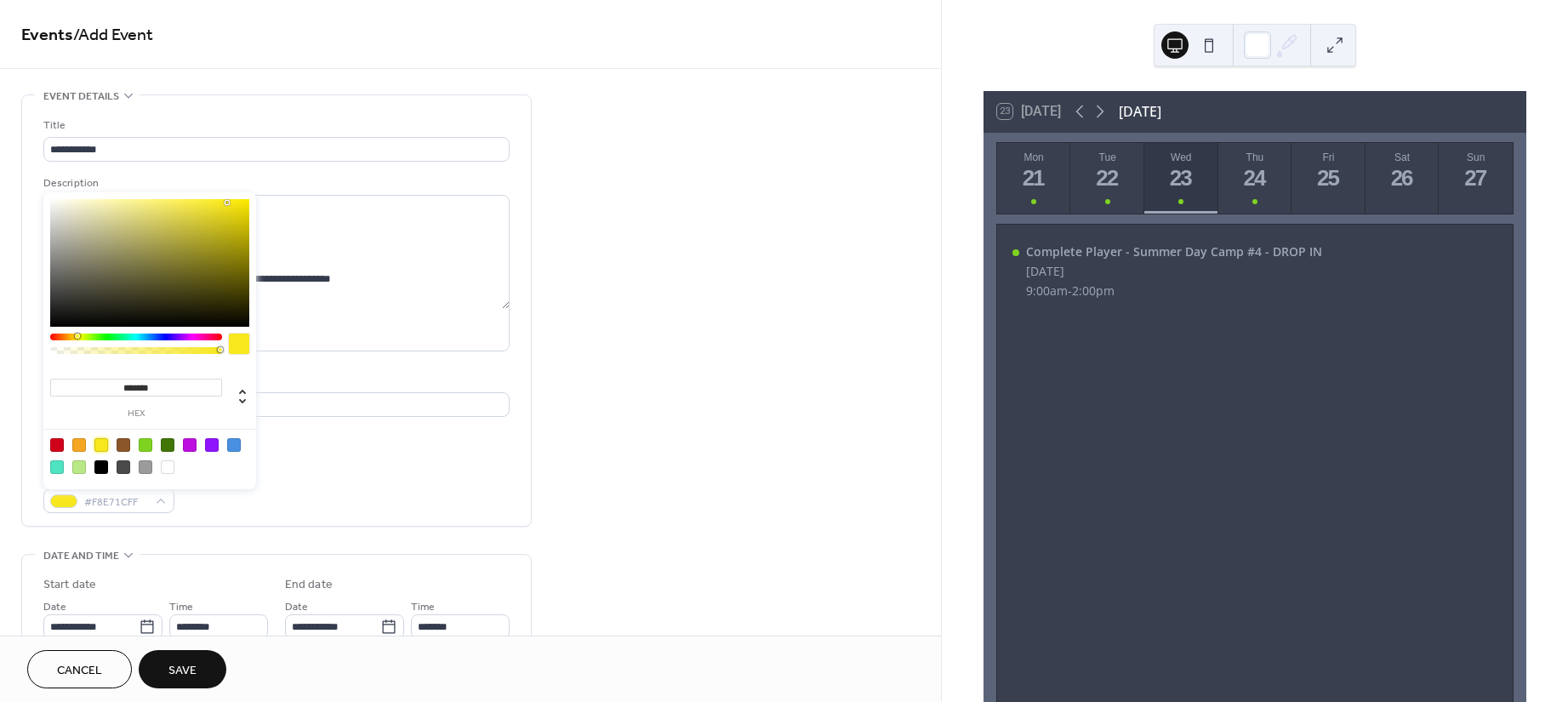 click on "**********" at bounding box center [277, 311] 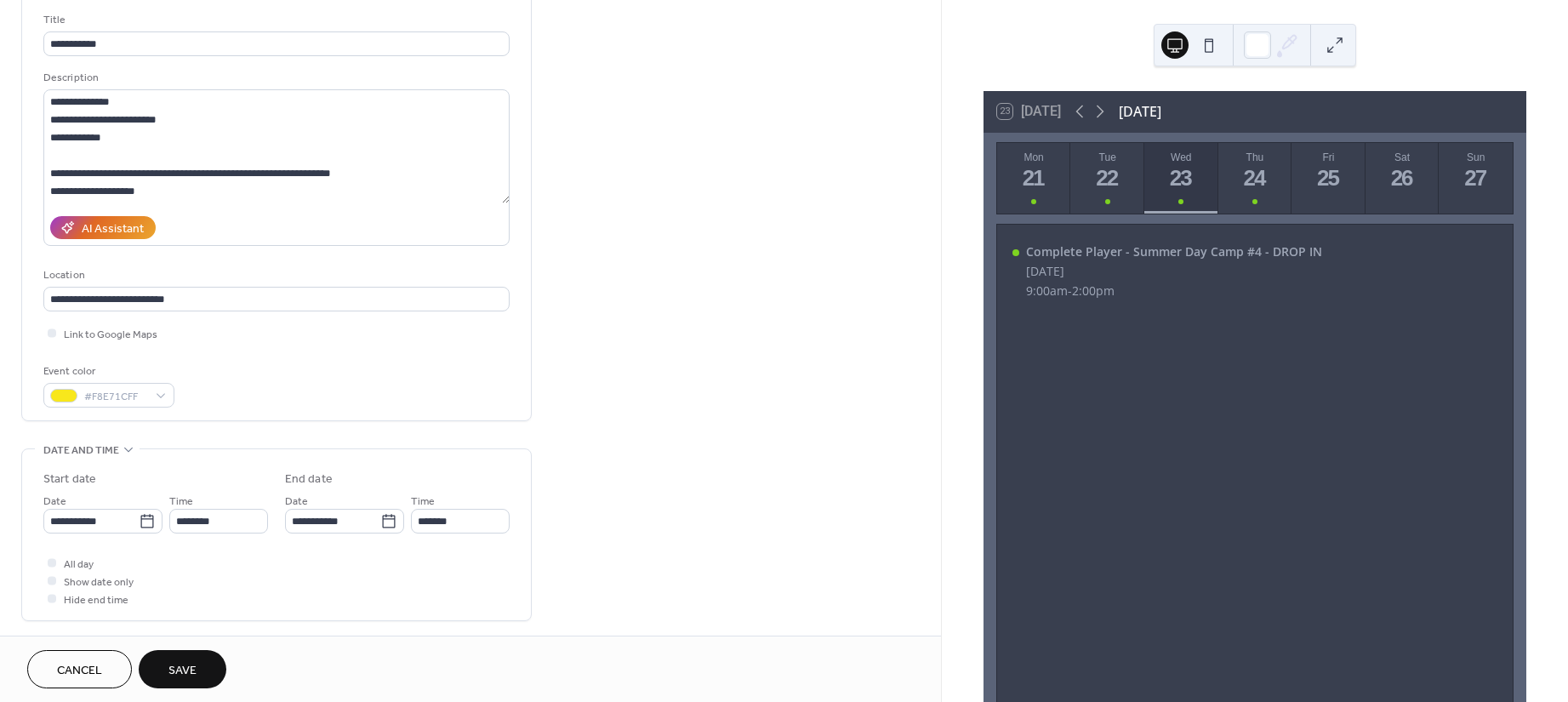 scroll, scrollTop: 226, scrollLeft: 0, axis: vertical 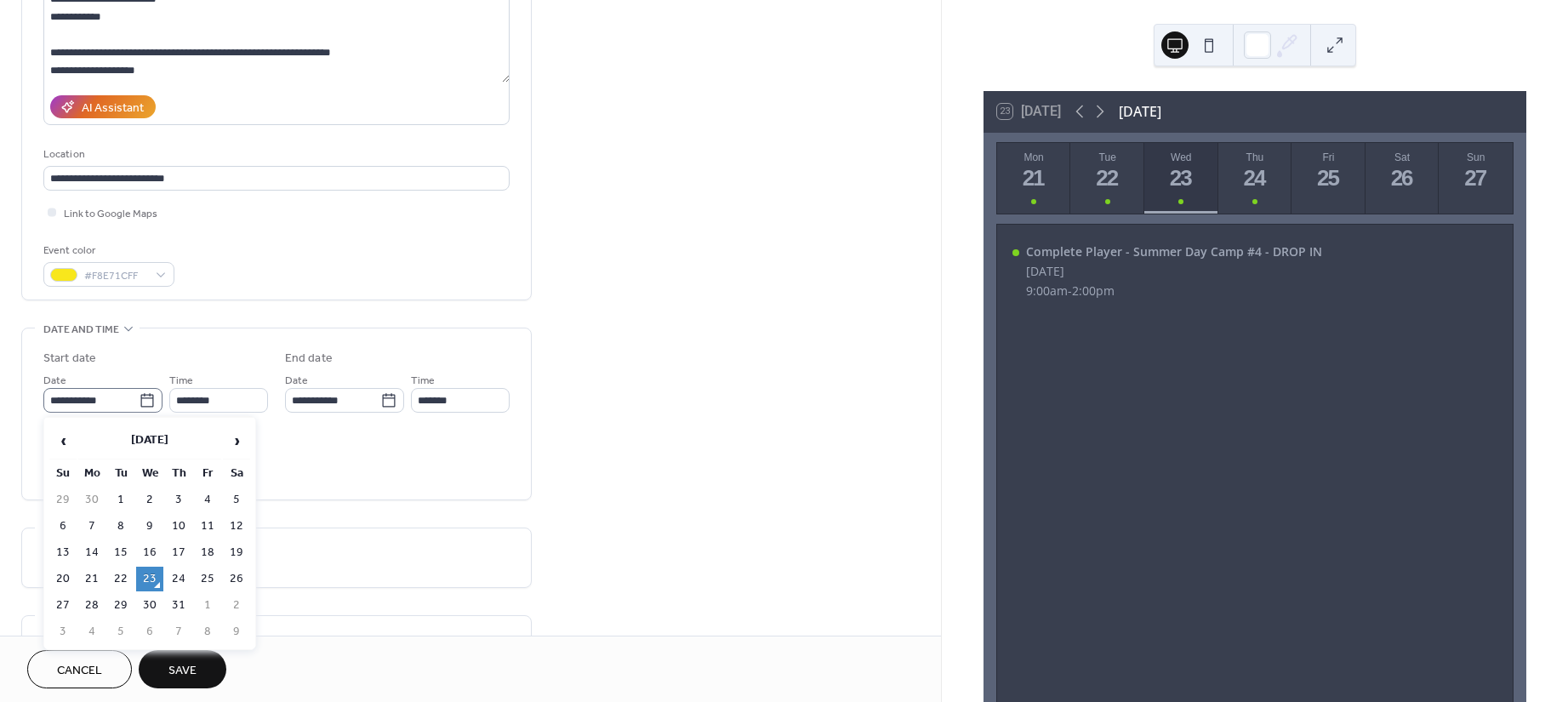 click 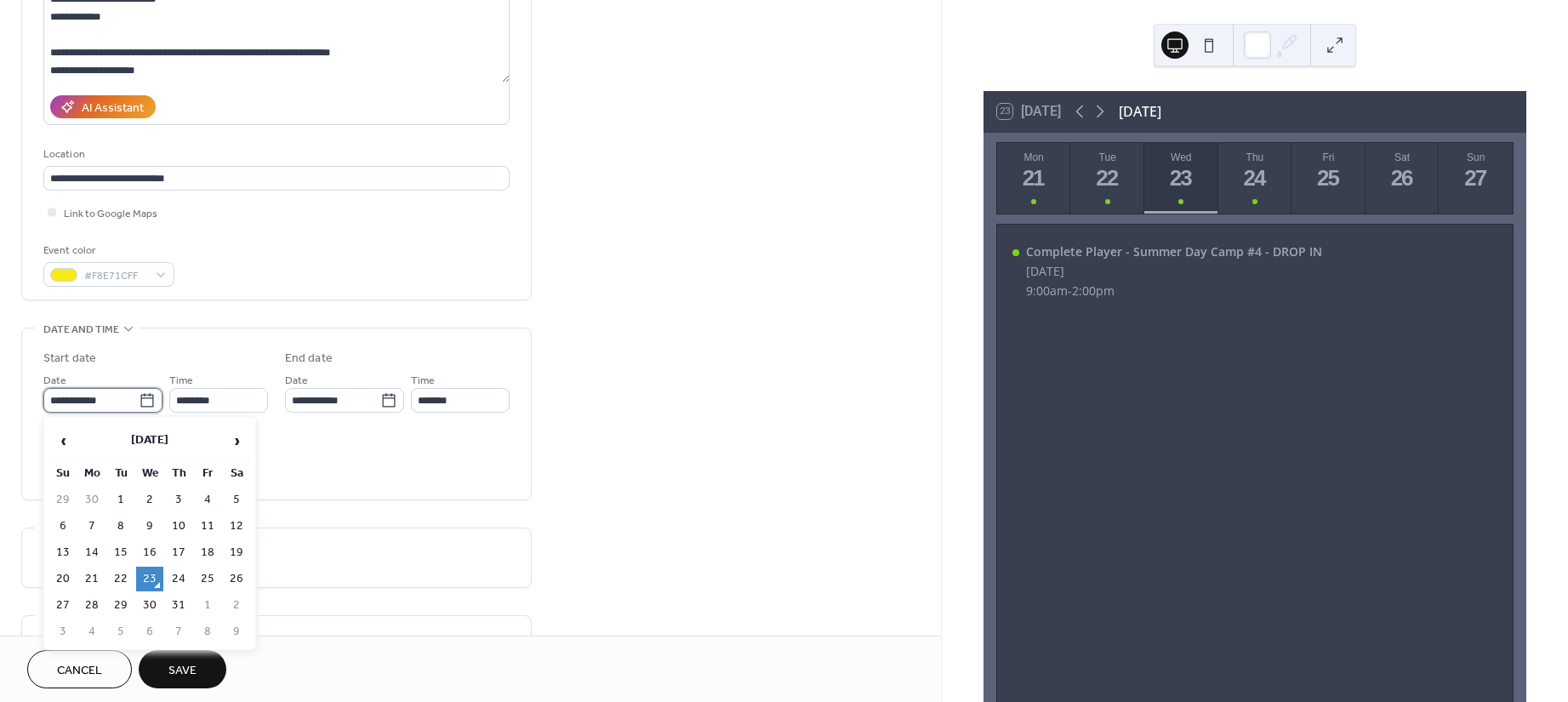 click on "**********" at bounding box center [91, 400] 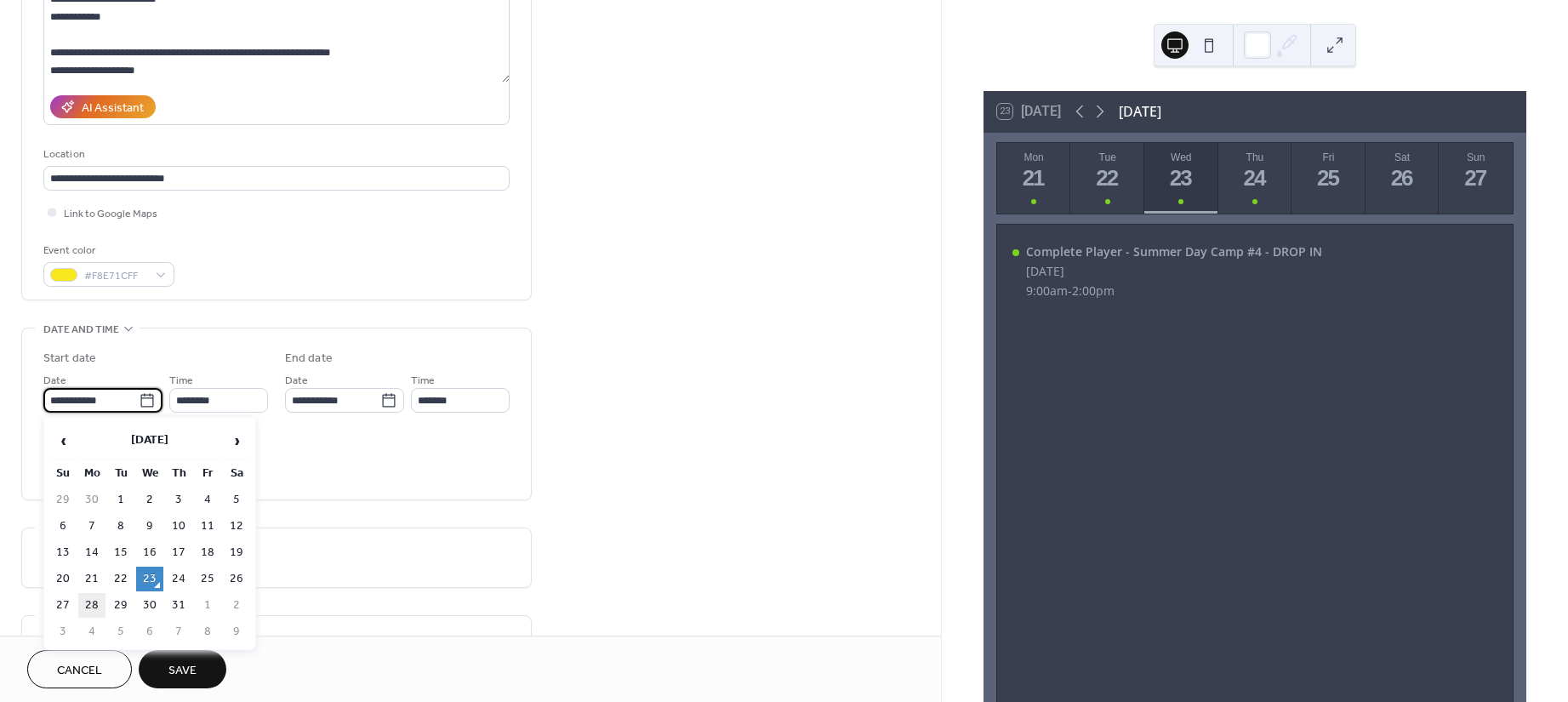 click on "28" at bounding box center (92, 605) 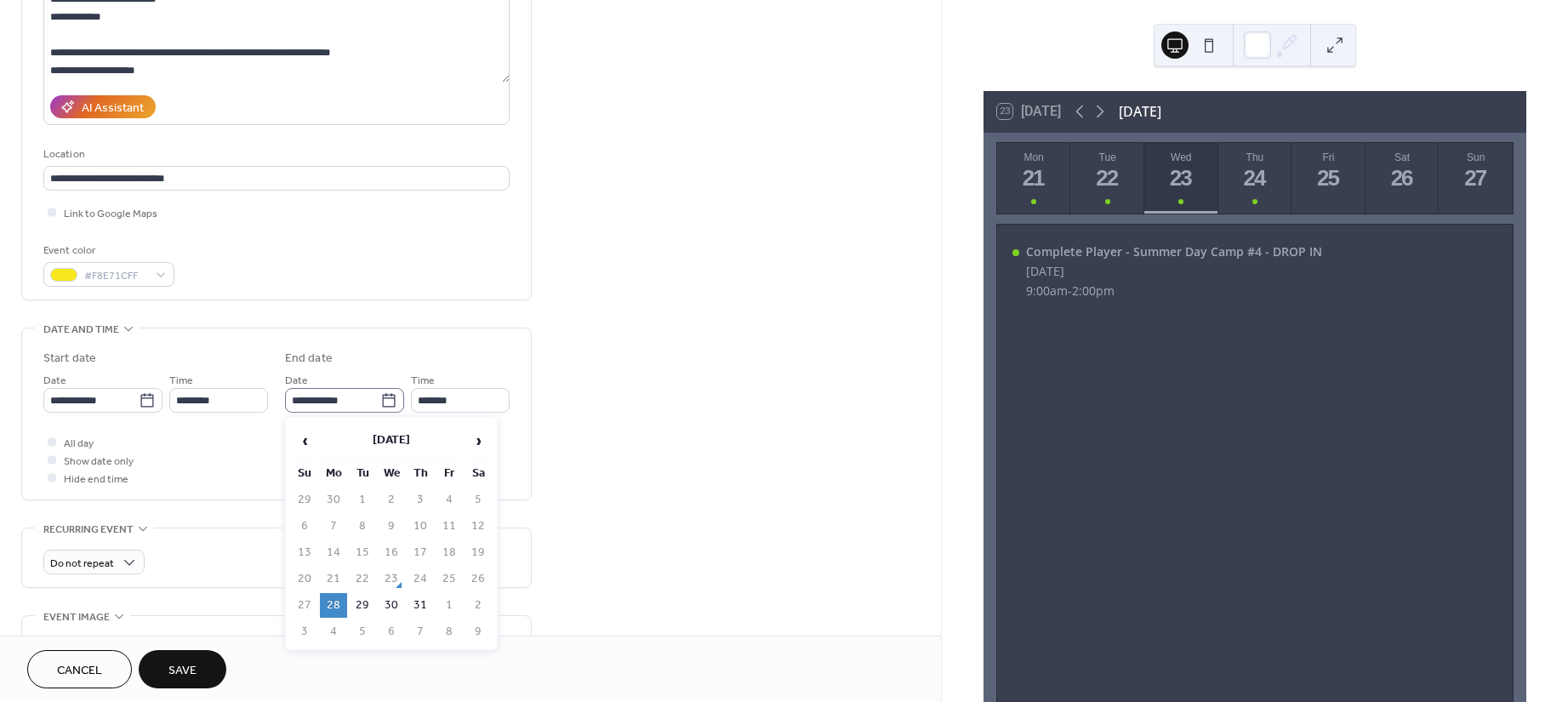 click 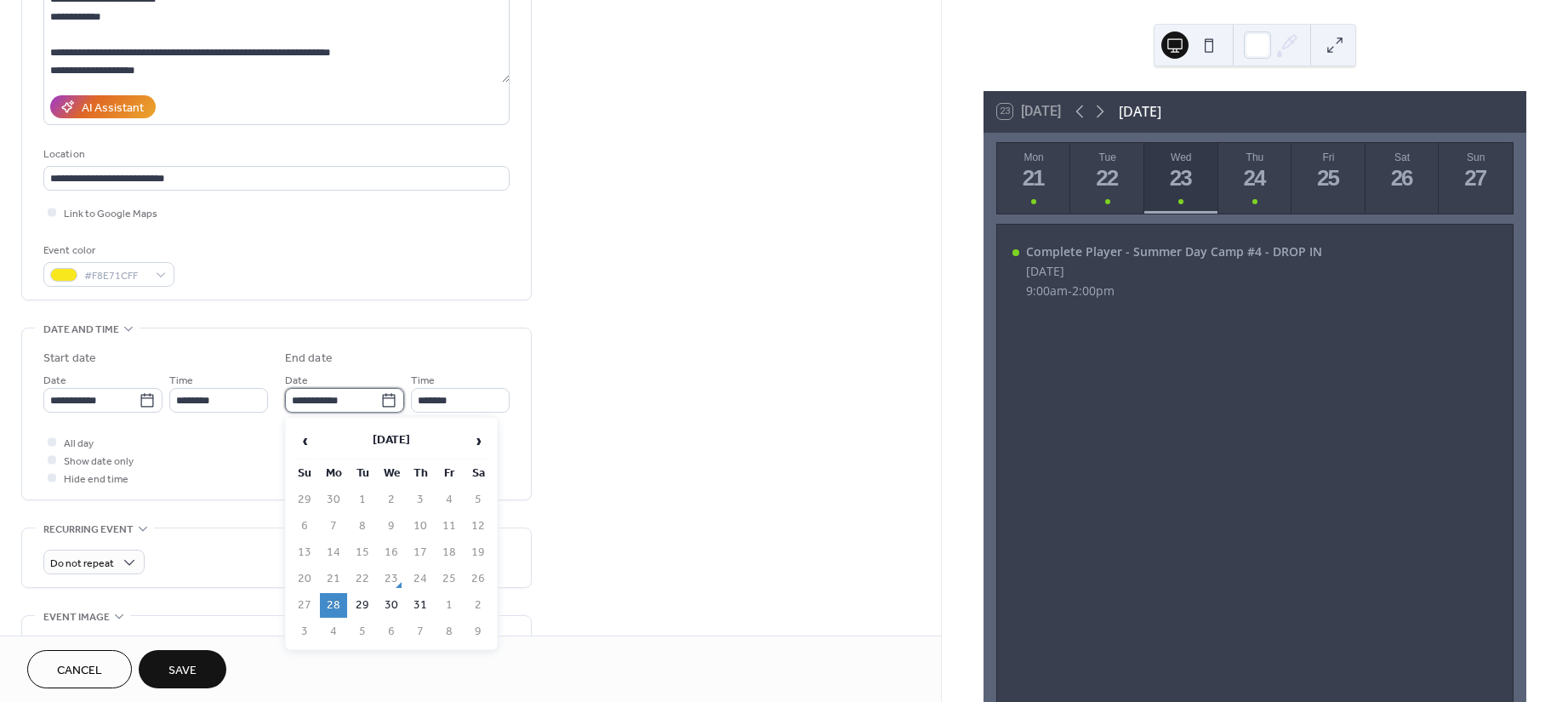 click on "**********" at bounding box center (333, 400) 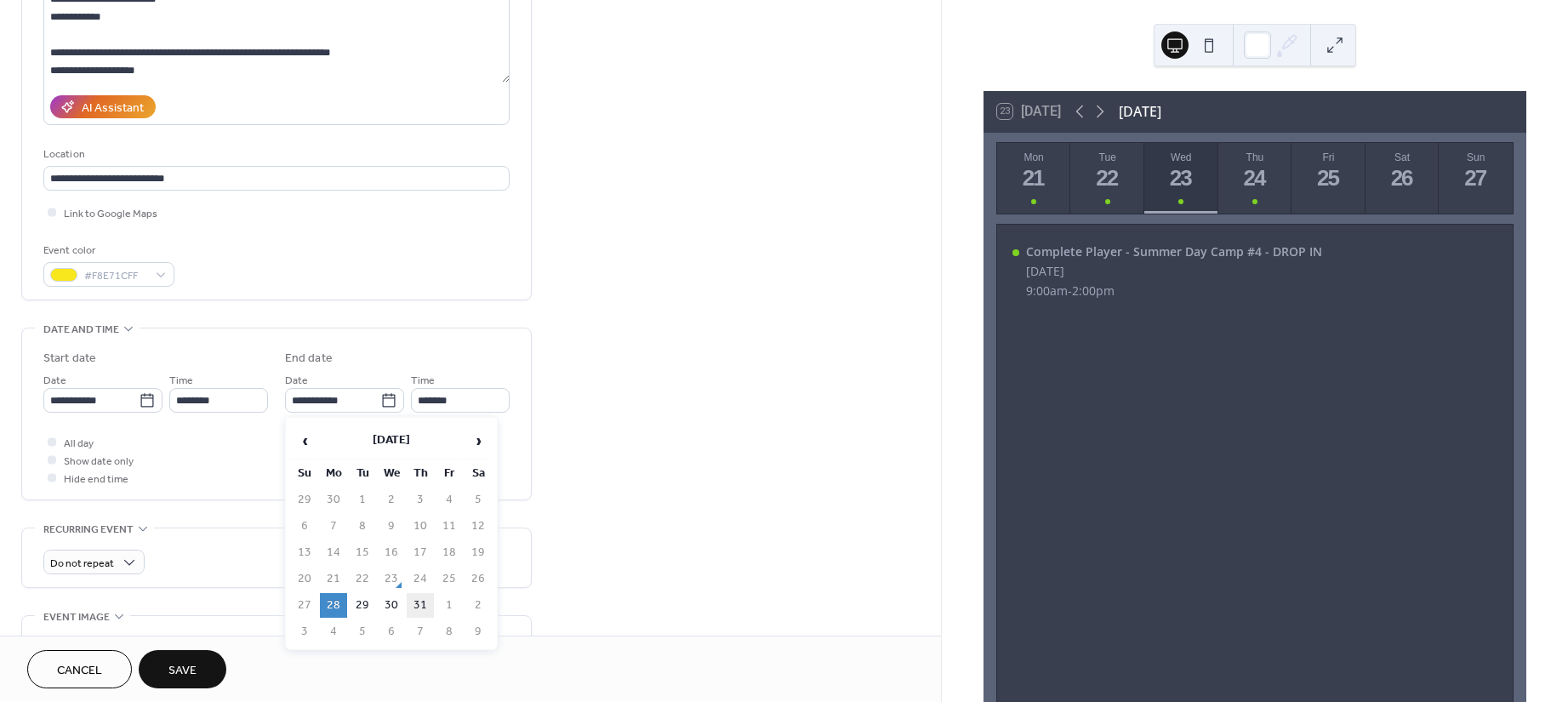 click on "31" at bounding box center [420, 605] 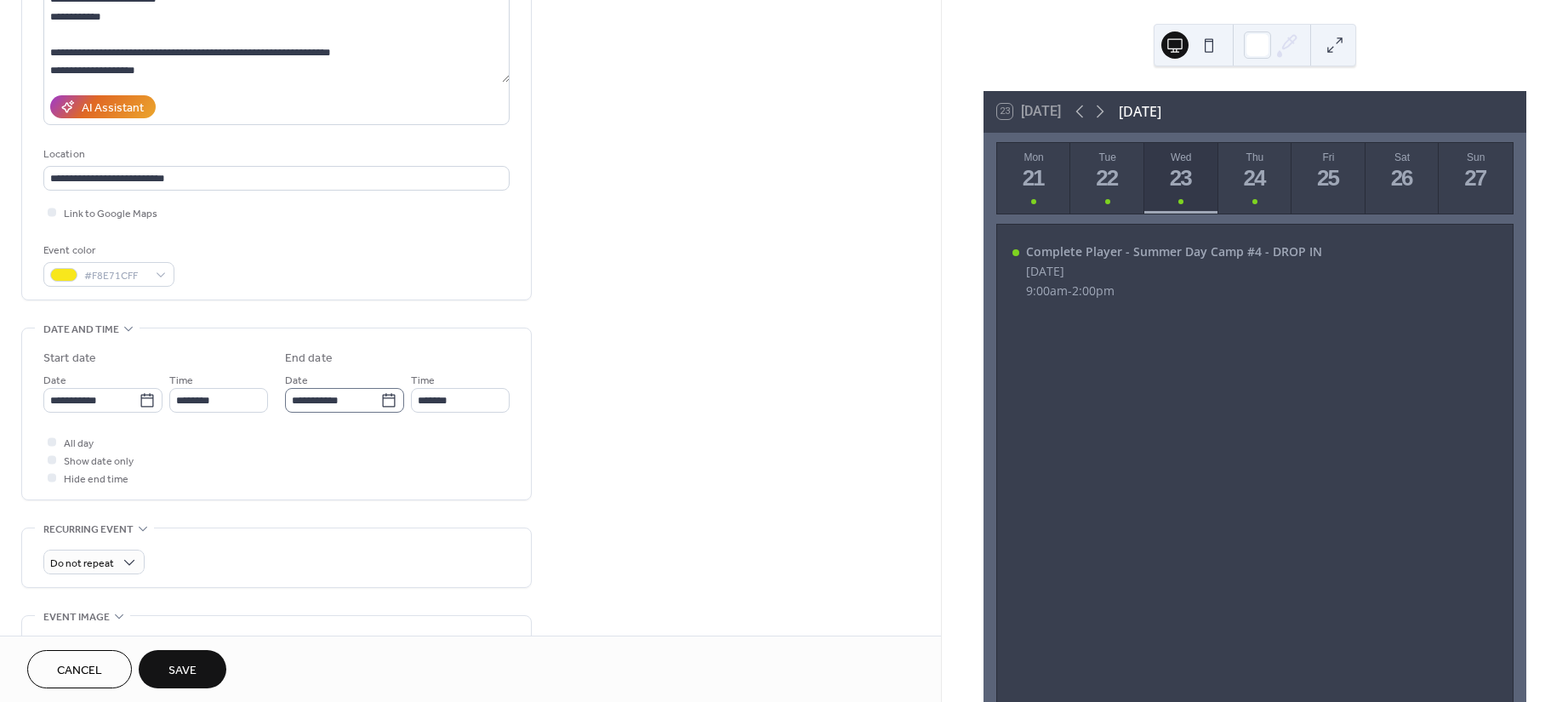 click 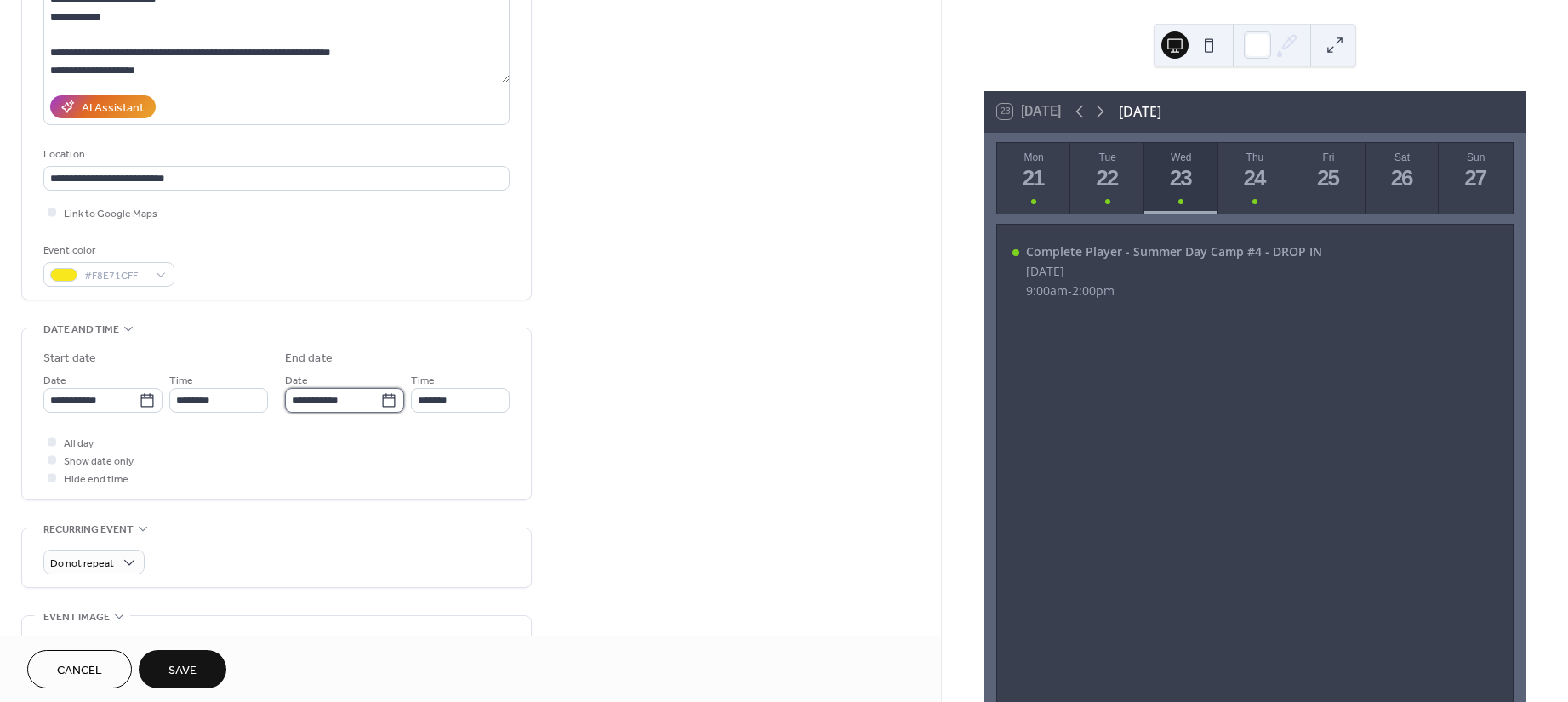 click on "**********" at bounding box center [333, 400] 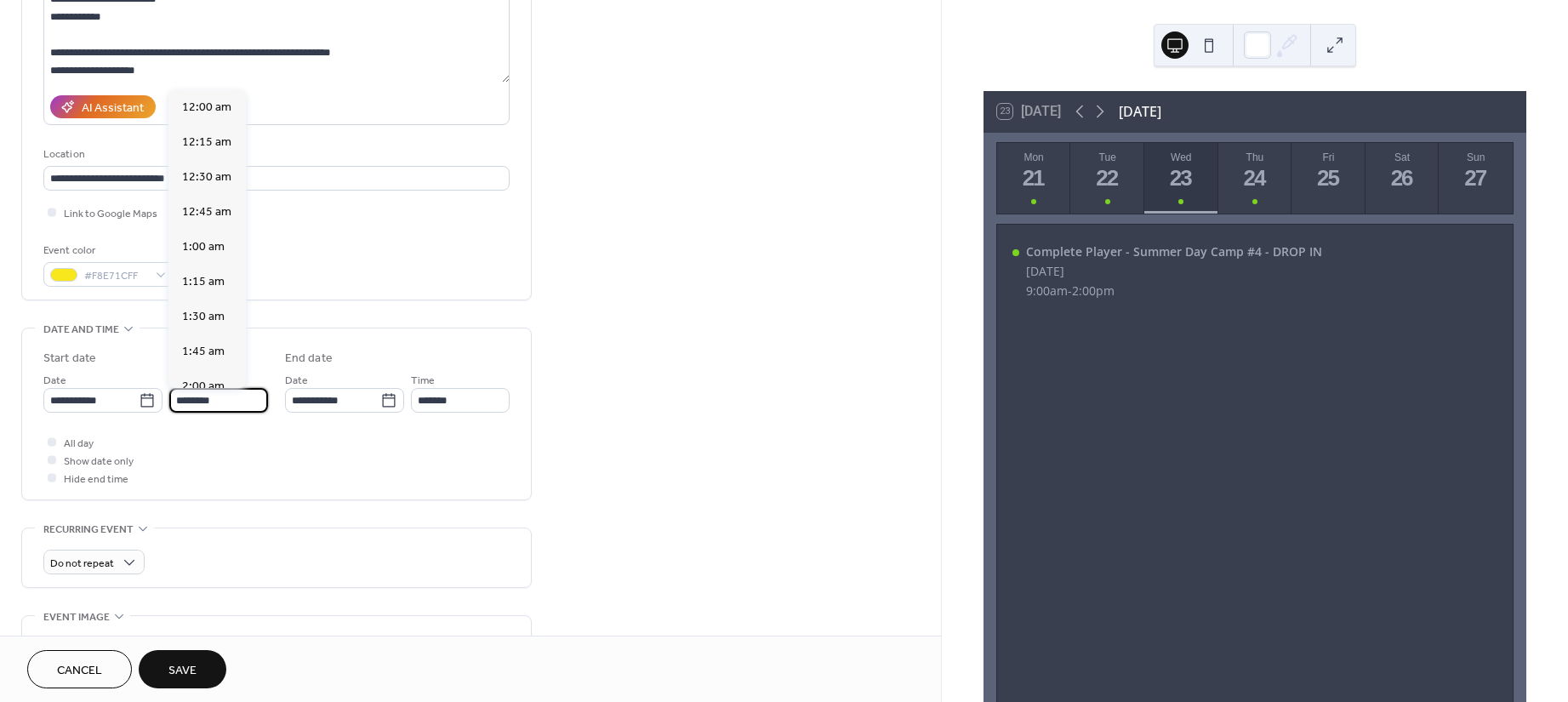 click on "********" at bounding box center [219, 400] 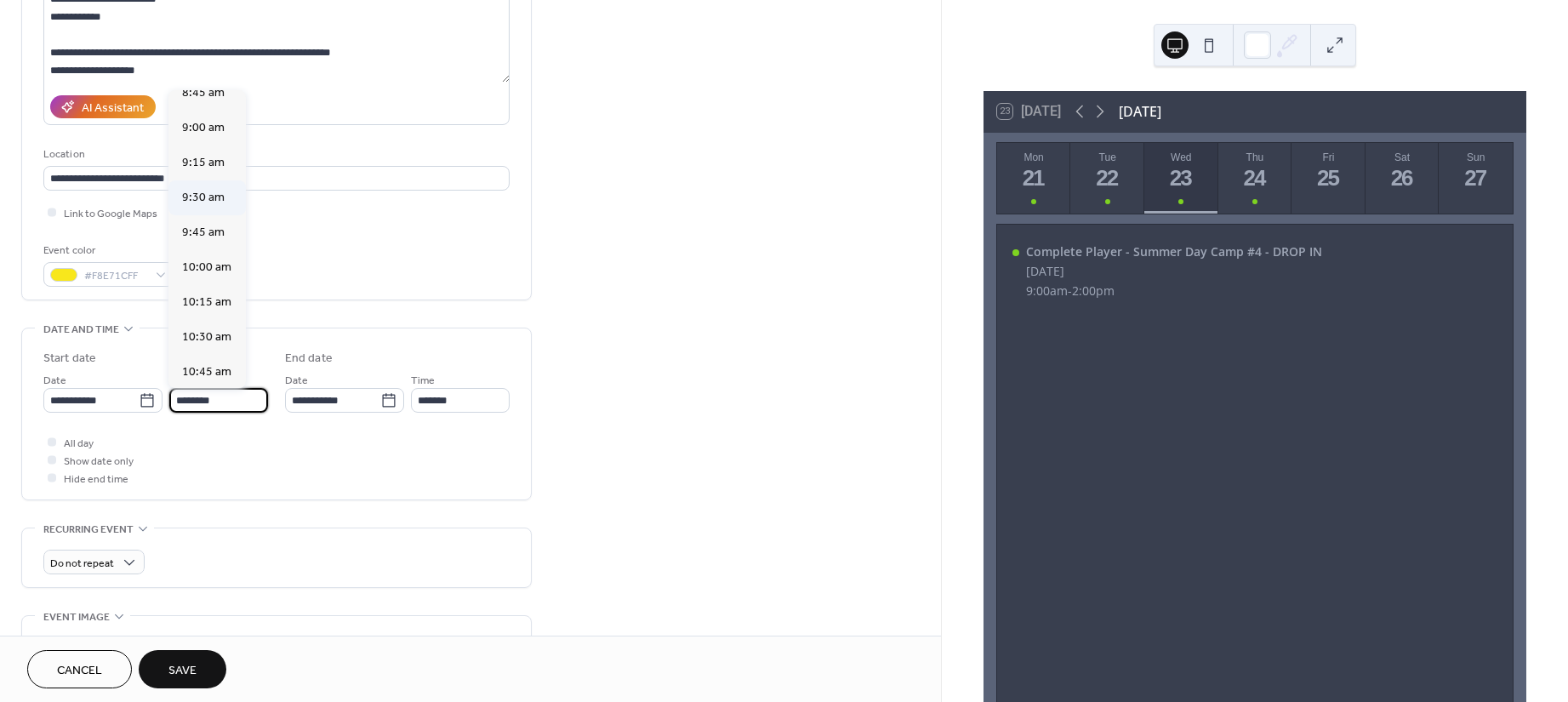scroll, scrollTop: 1231, scrollLeft: 0, axis: vertical 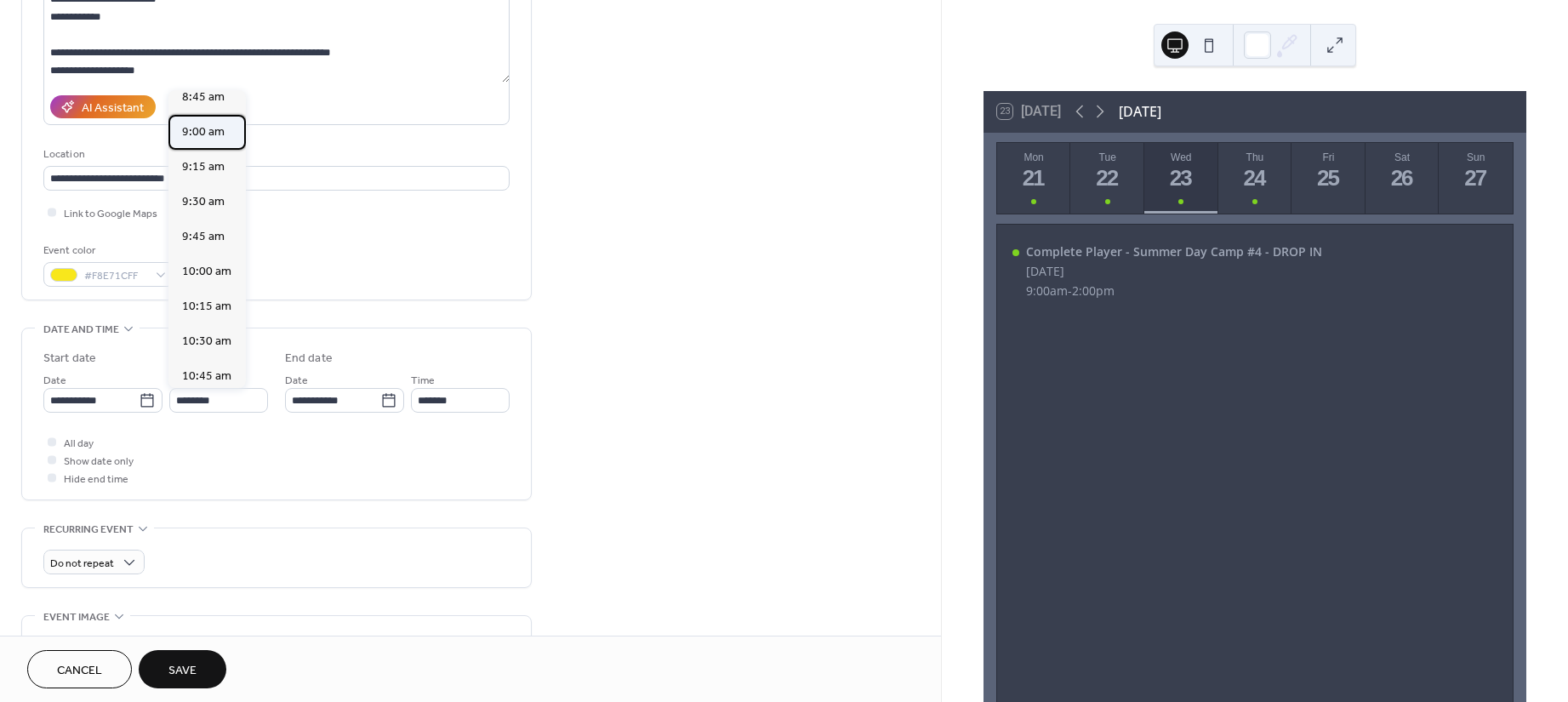 click on "9:00 am" at bounding box center [203, 131] 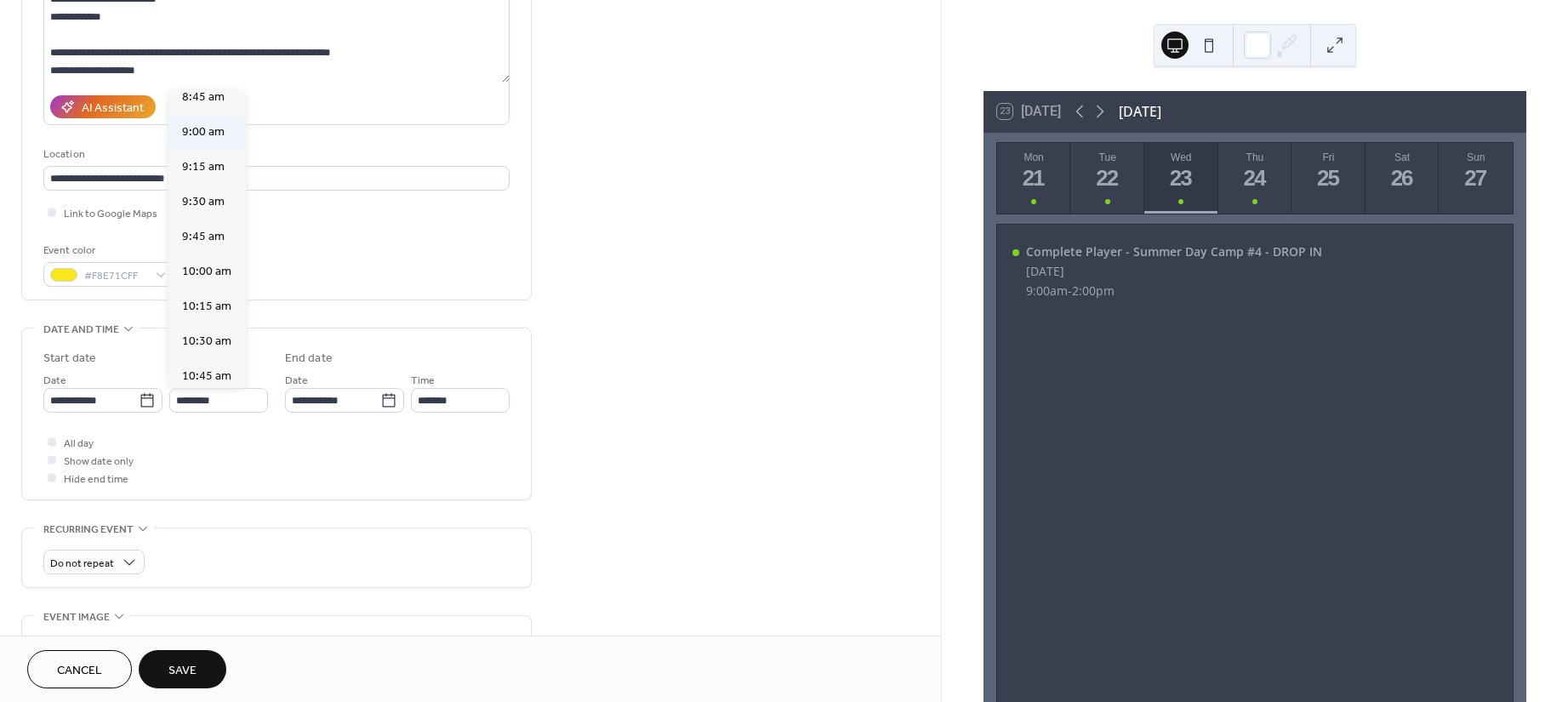 type on "*******" 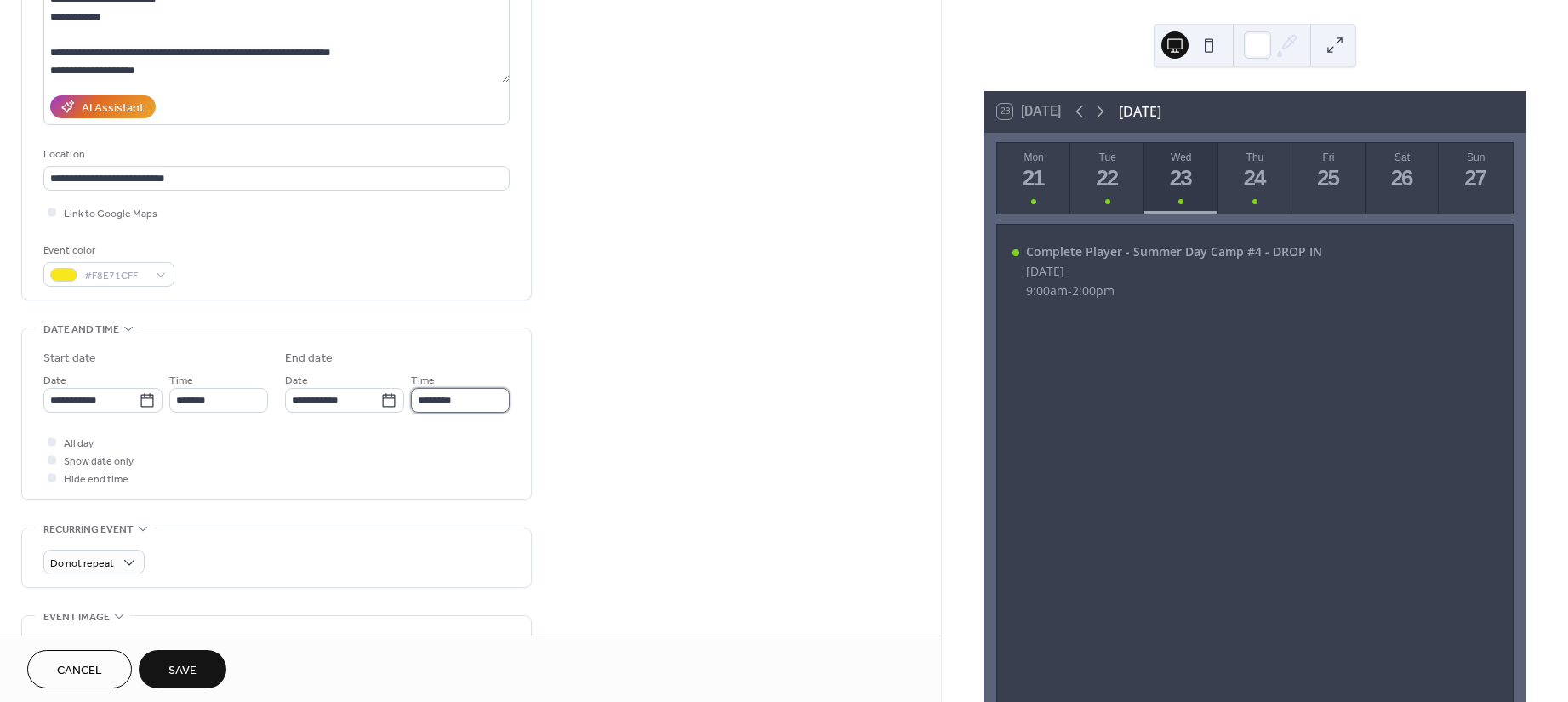 click on "********" at bounding box center (460, 400) 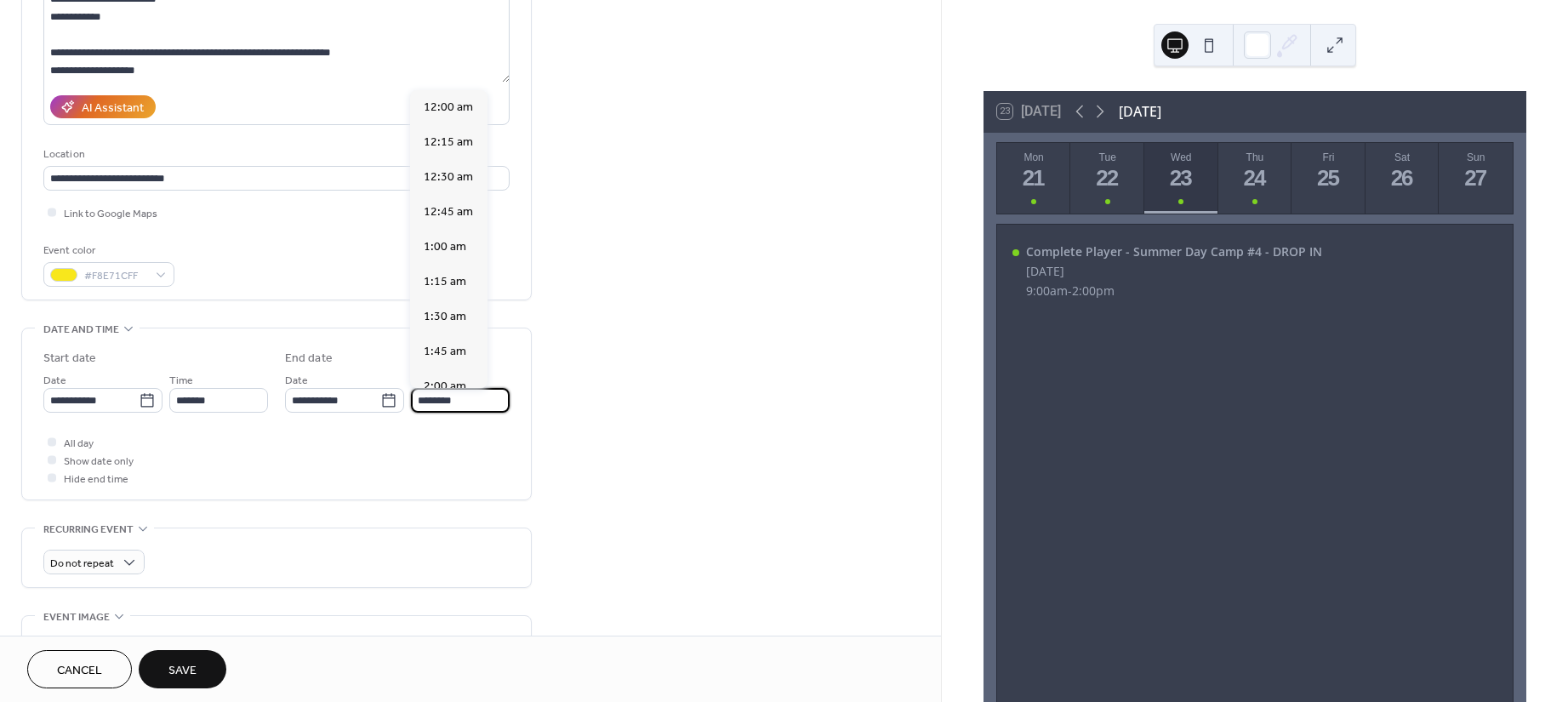 scroll, scrollTop: 1405, scrollLeft: 0, axis: vertical 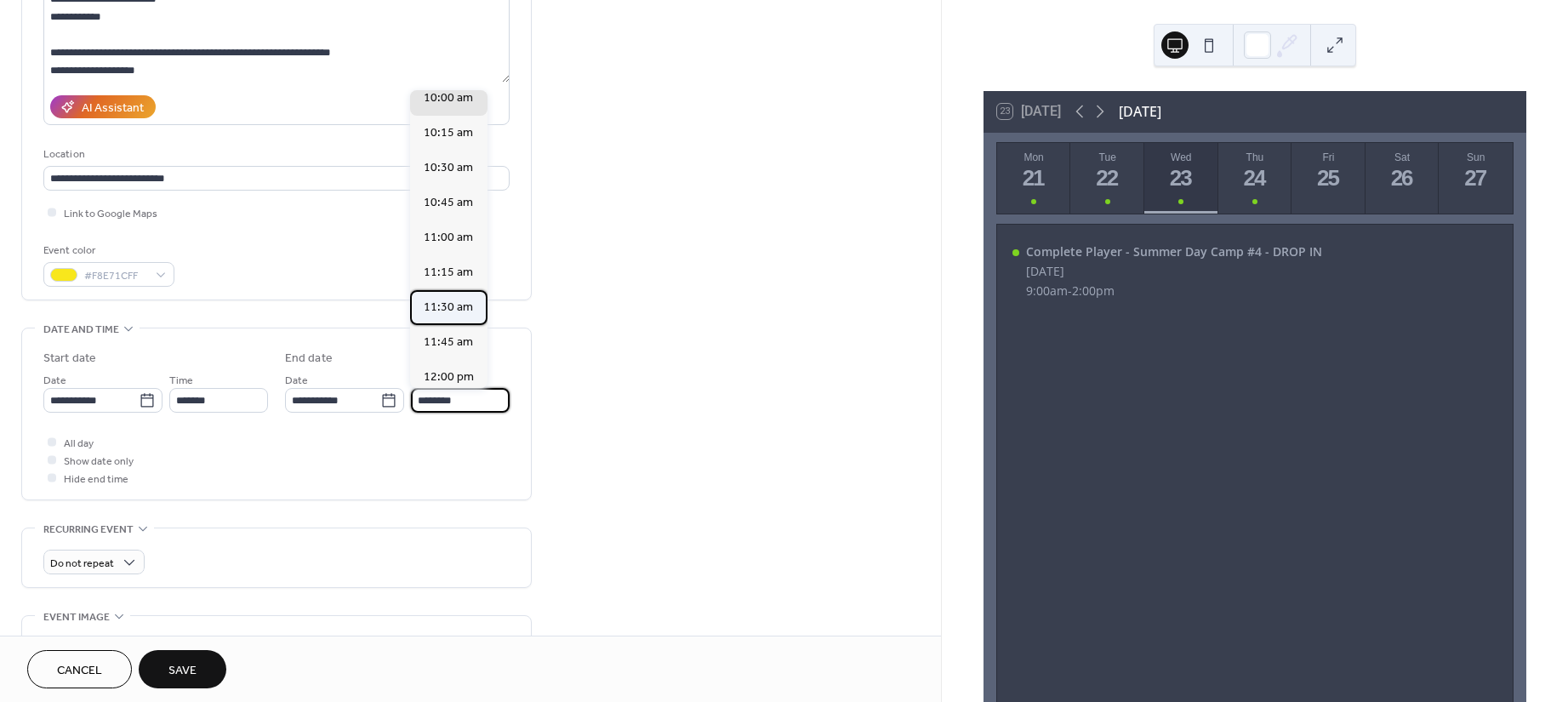 click on "11:30 am" at bounding box center [448, 306] 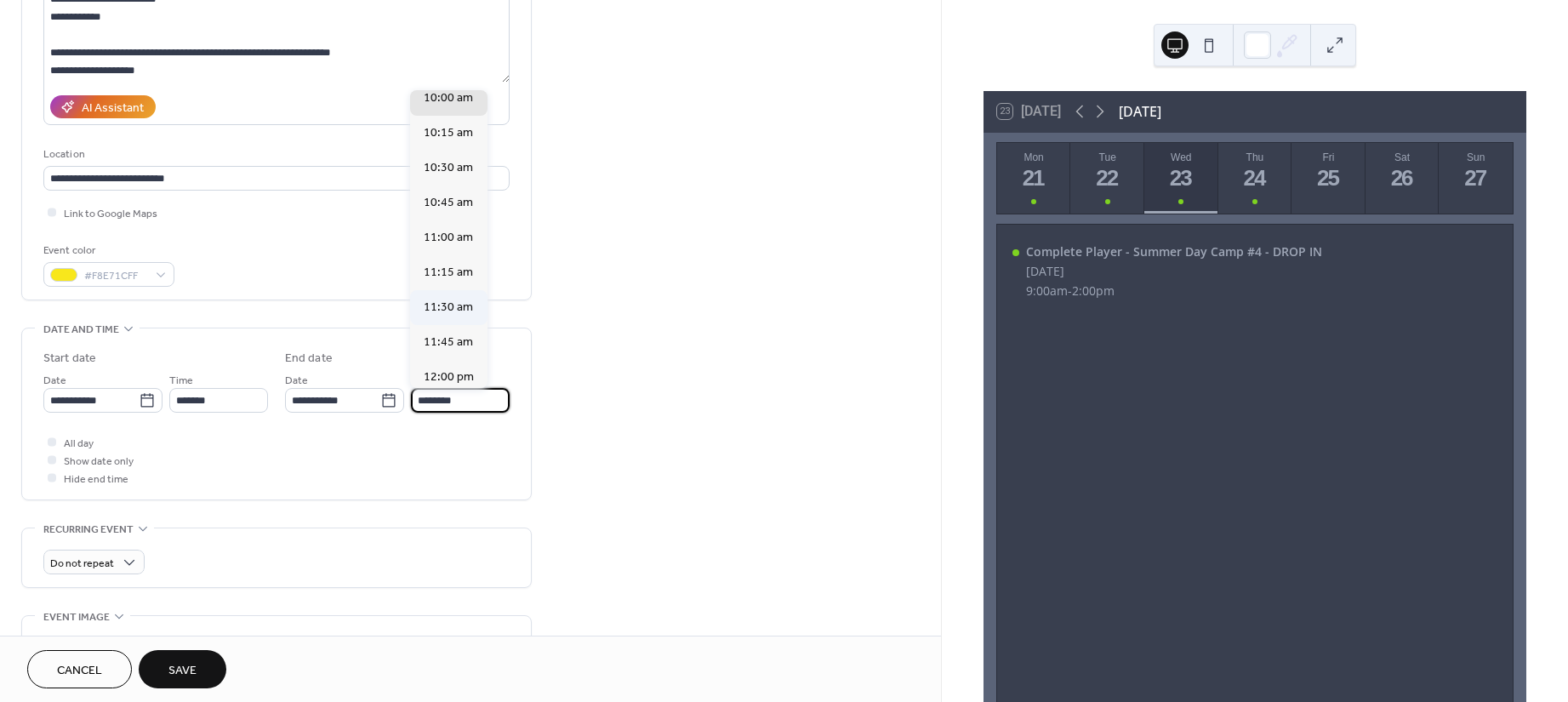 type on "********" 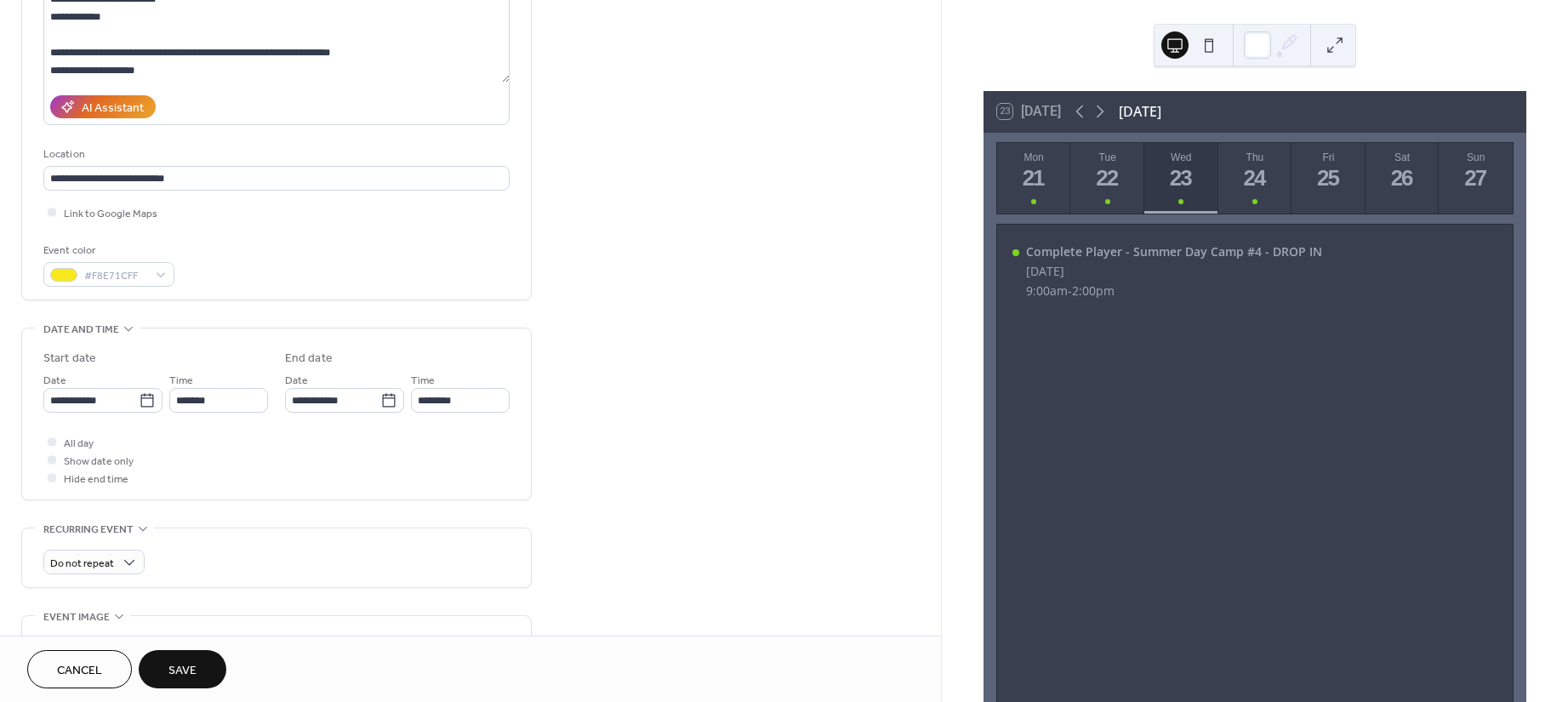 click on "**********" at bounding box center (470, 386) 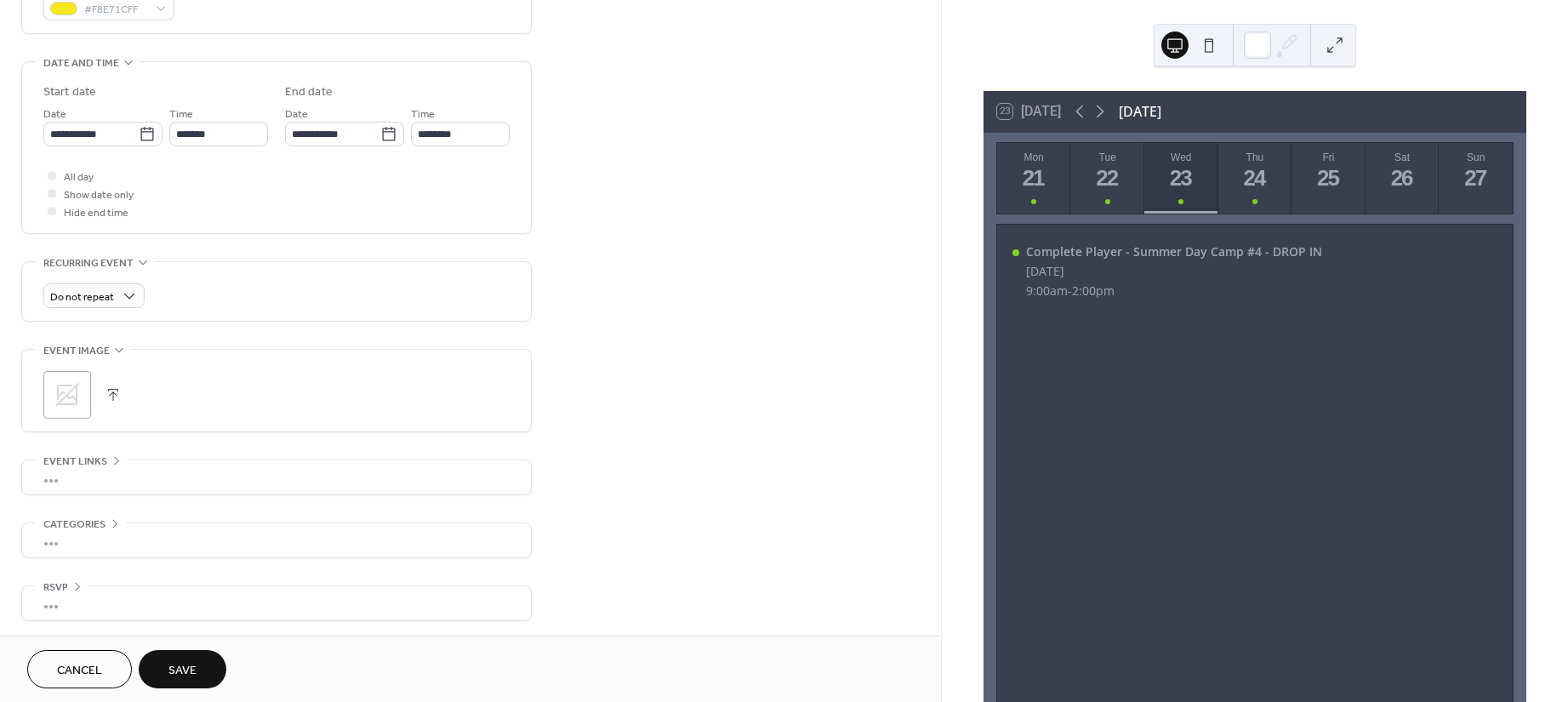scroll, scrollTop: 496, scrollLeft: 0, axis: vertical 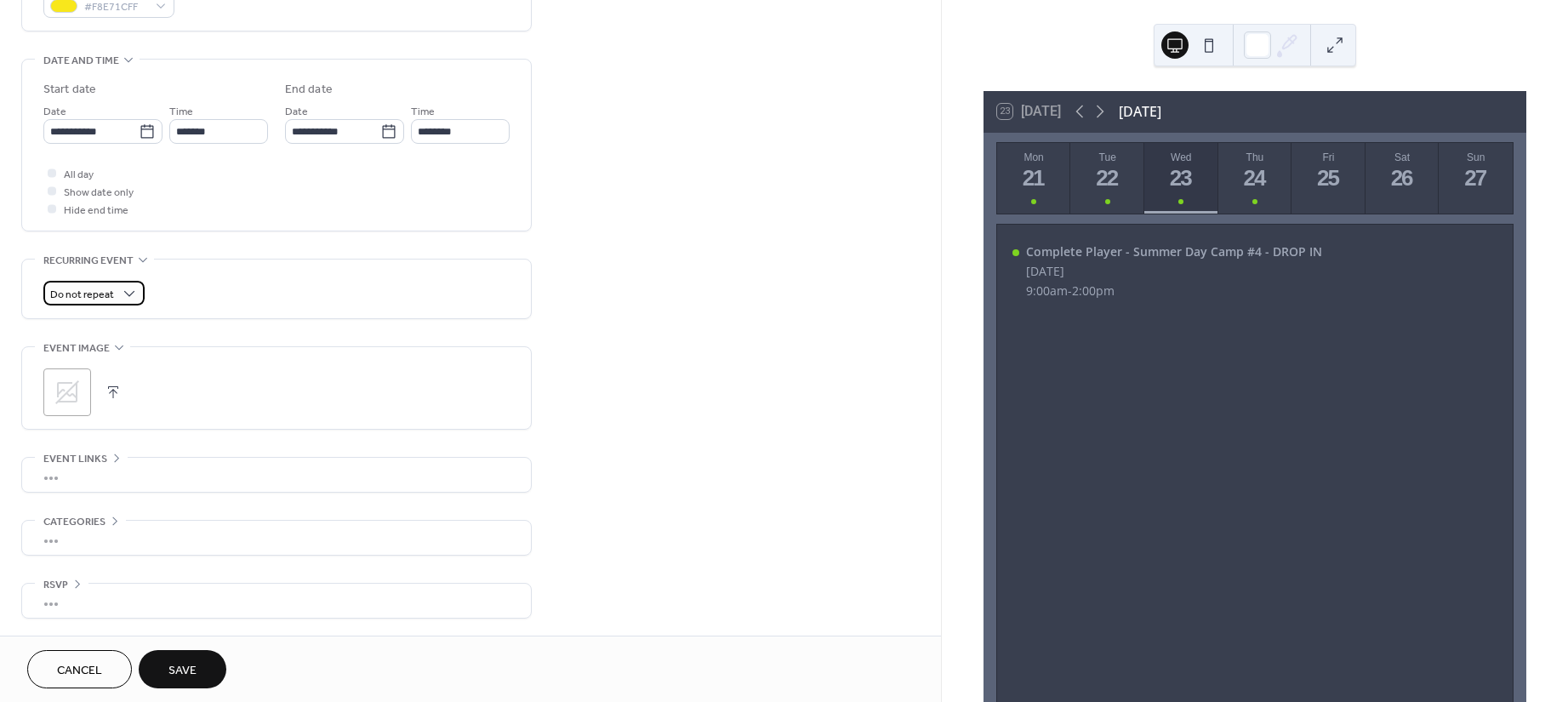 click on "Do not repeat" at bounding box center [94, 293] 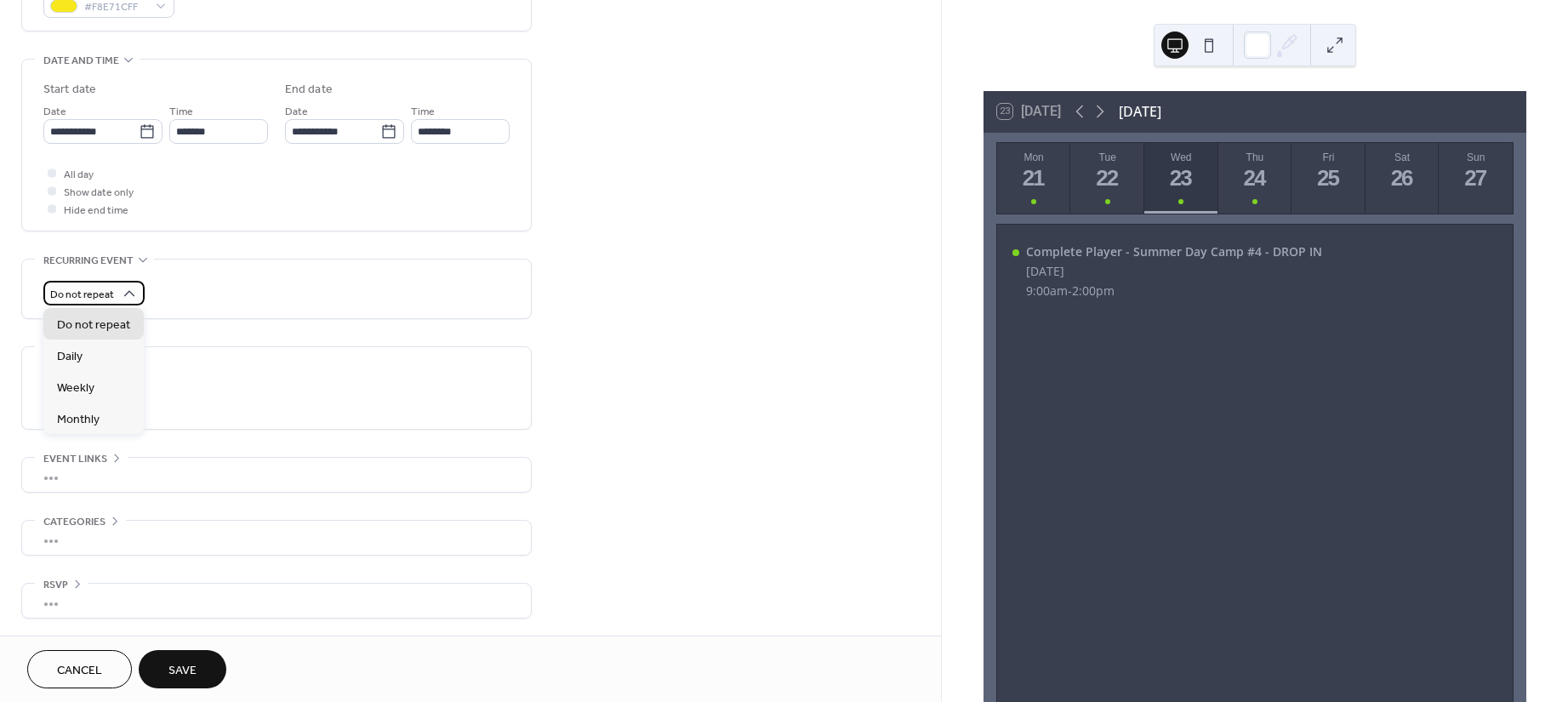 click on "Do not repeat" at bounding box center [94, 293] 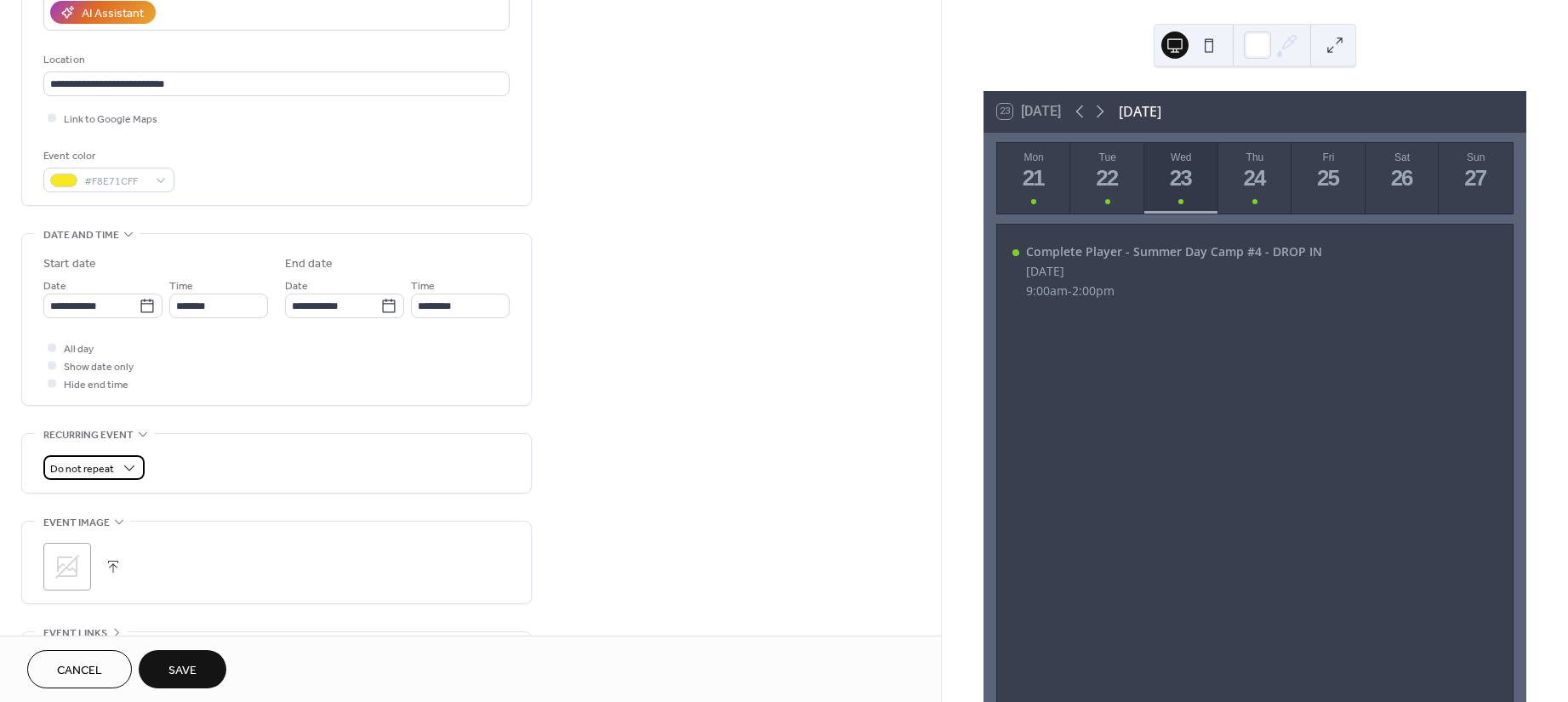 scroll, scrollTop: 156, scrollLeft: 0, axis: vertical 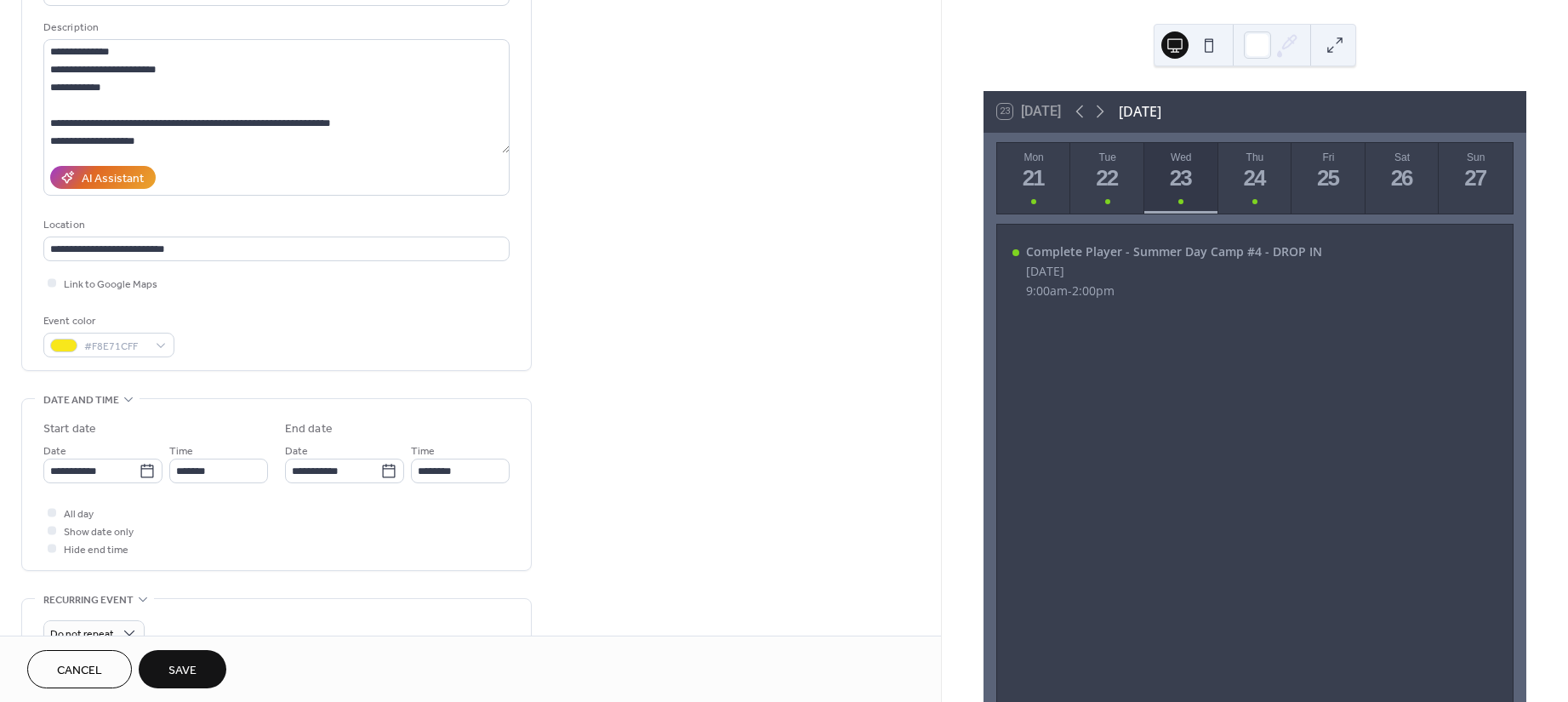 click on "**********" at bounding box center (470, 457) 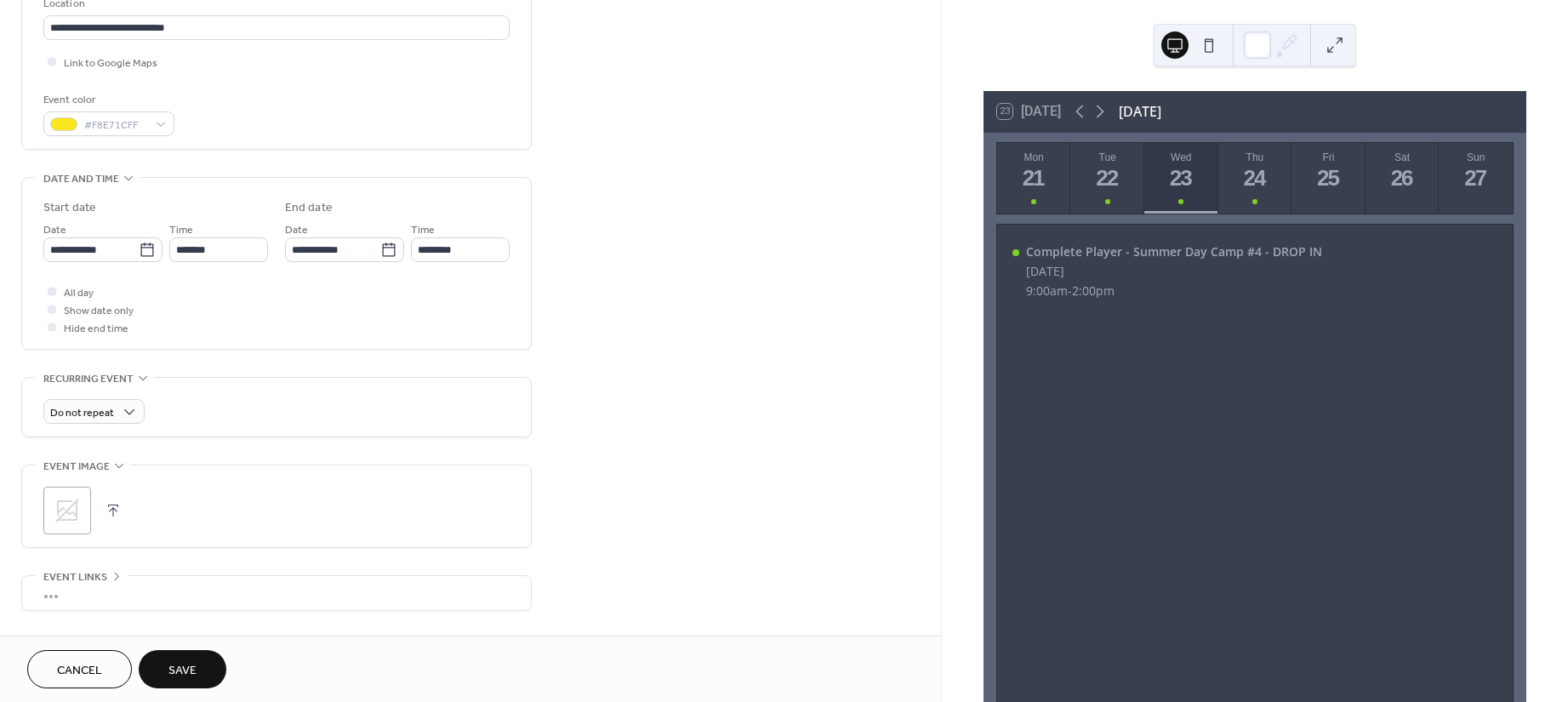scroll, scrollTop: 383, scrollLeft: 0, axis: vertical 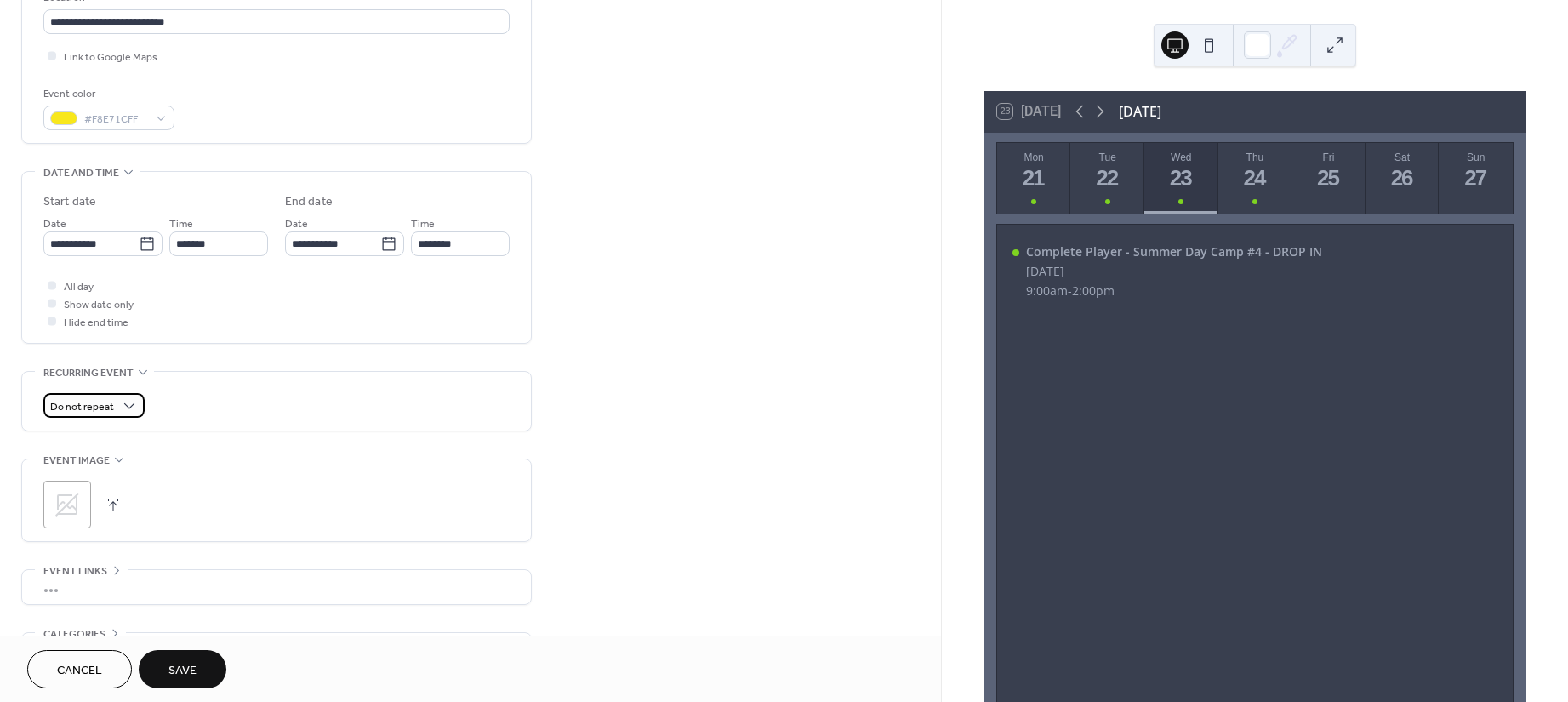 click on "Do not repeat" at bounding box center [82, 407] 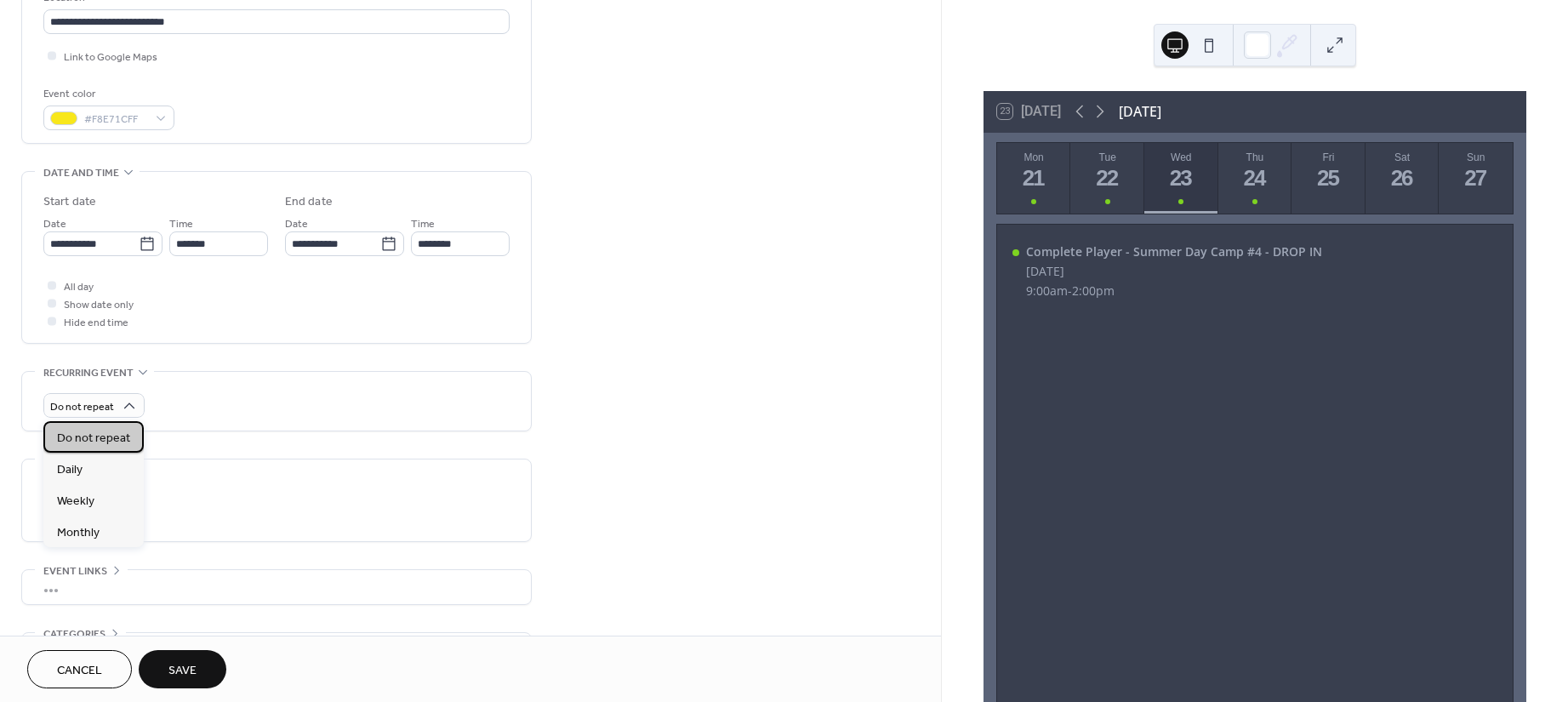 click on "Do not repeat" at bounding box center (94, 437) 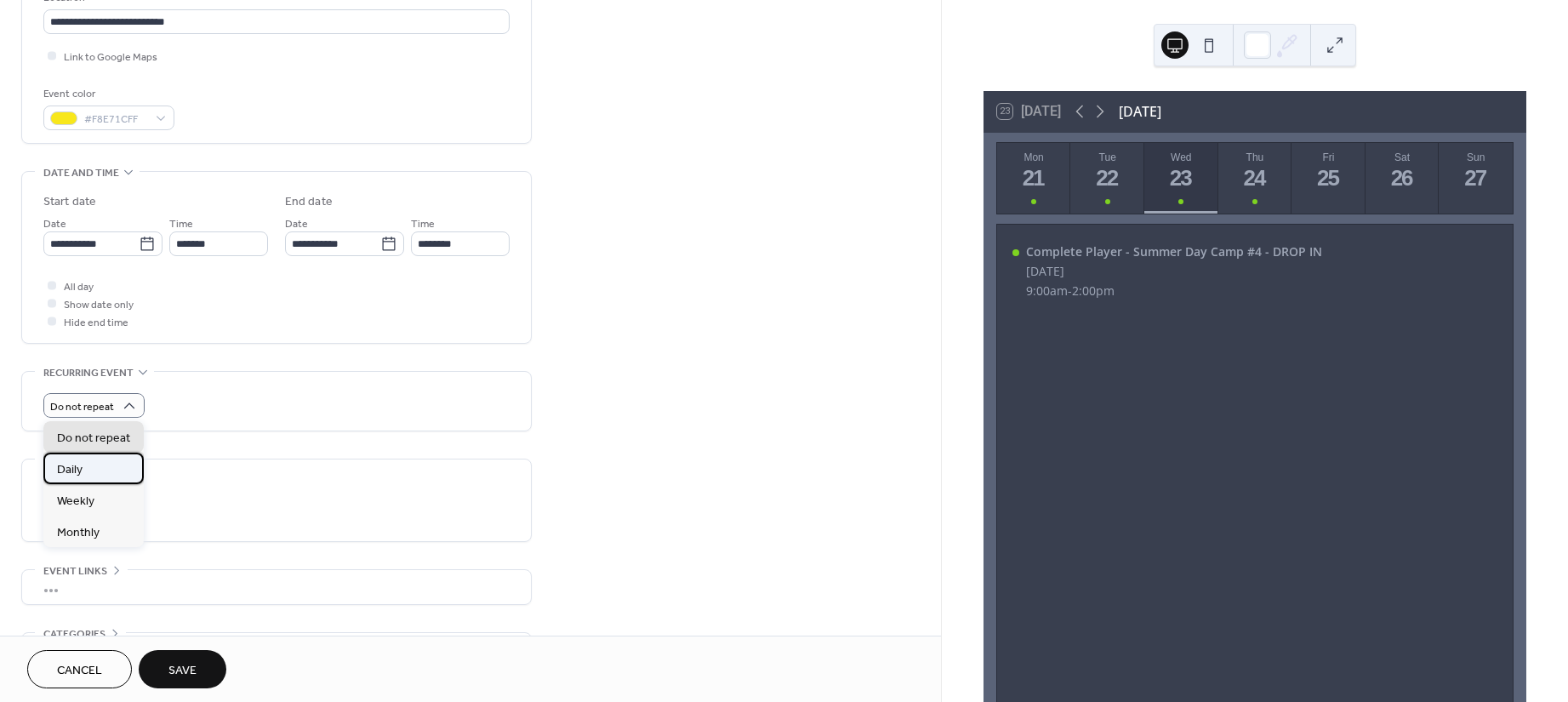 click on "Daily" at bounding box center [94, 468] 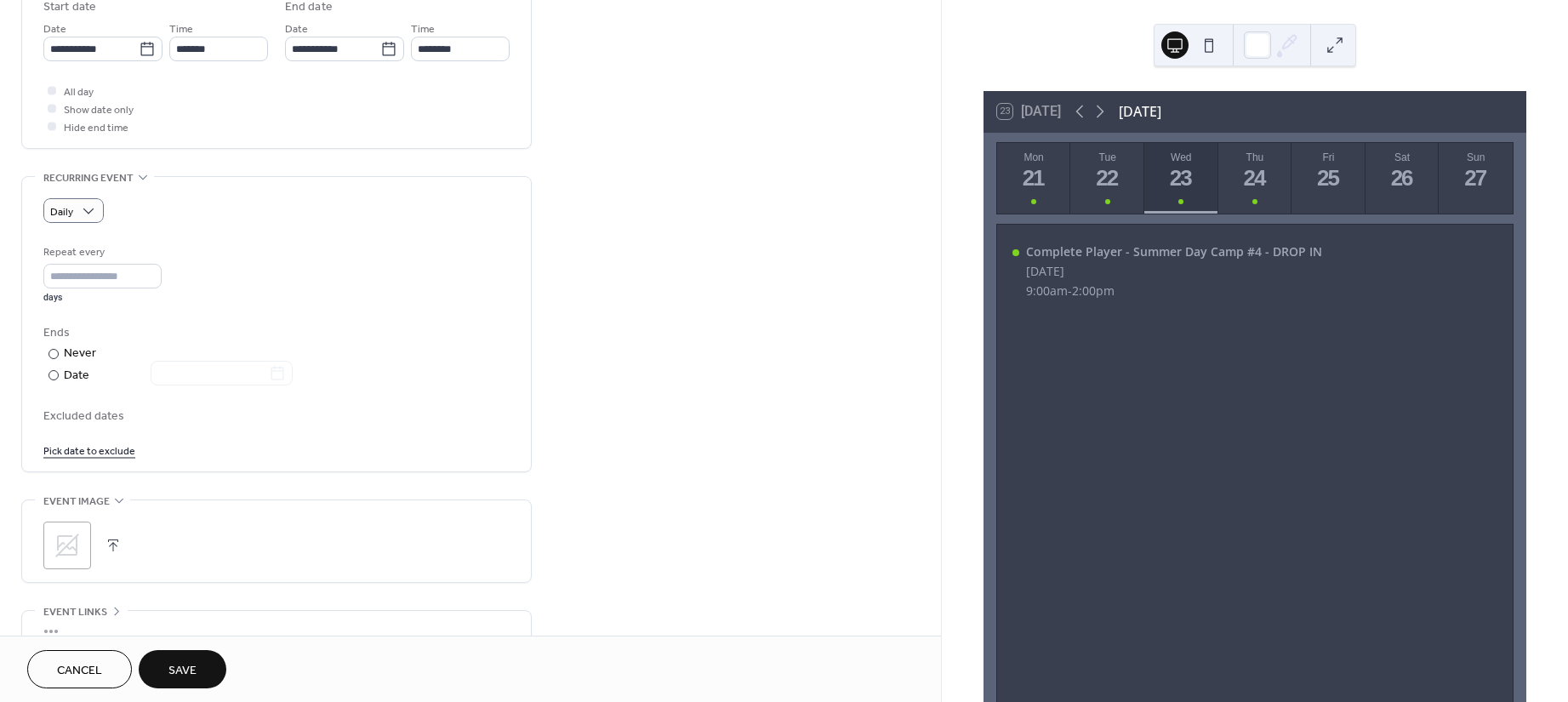 scroll, scrollTop: 609, scrollLeft: 0, axis: vertical 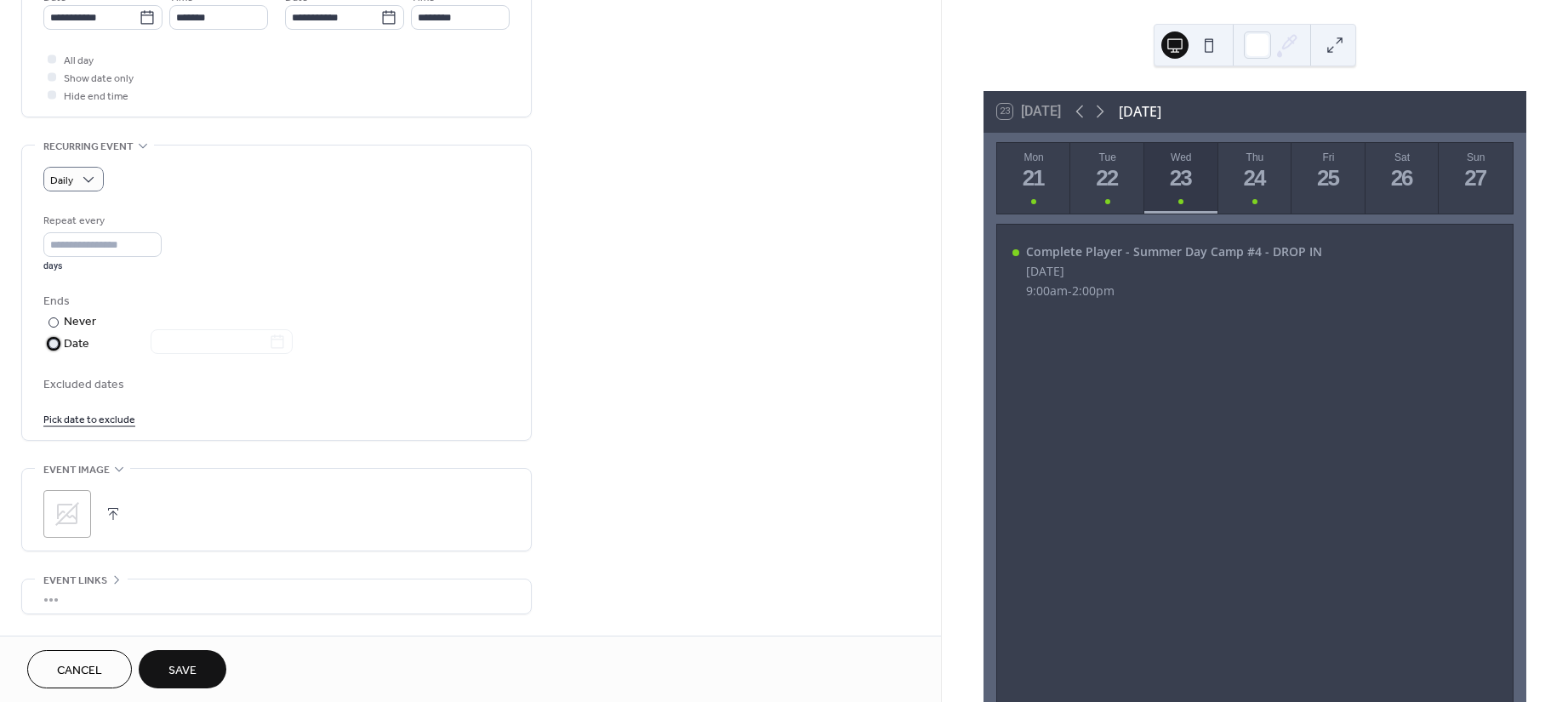 click on "​" at bounding box center (52, 343) 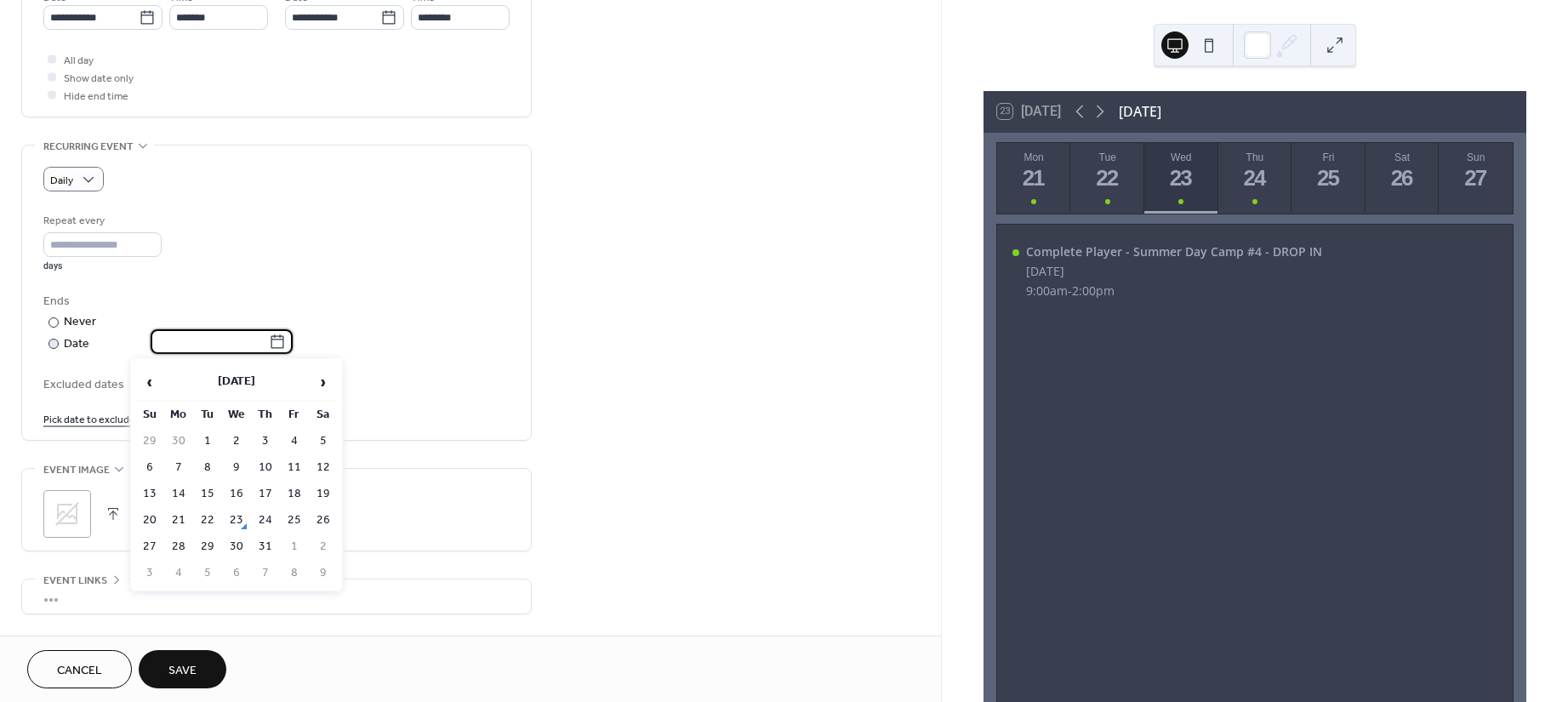 click at bounding box center (209, 341) 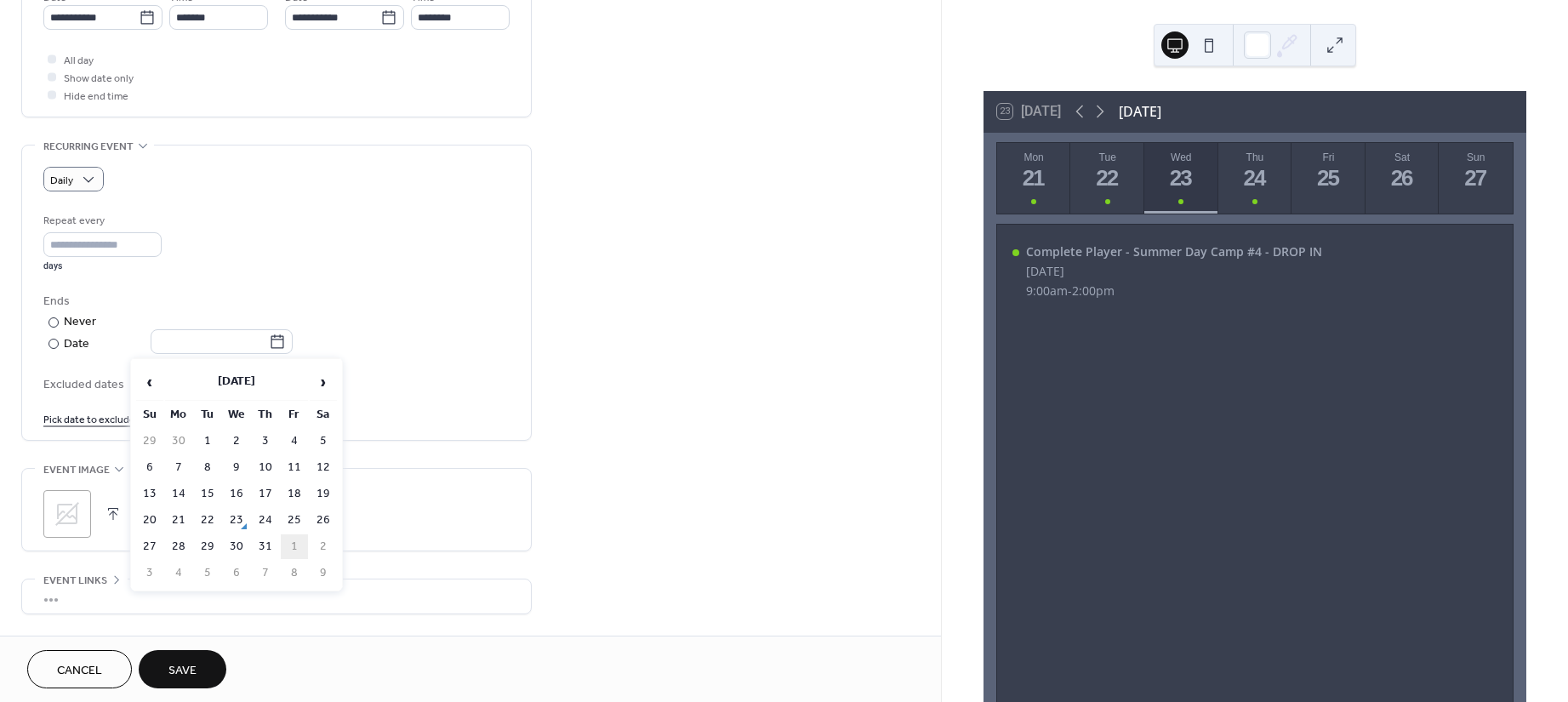 click on "1" at bounding box center (294, 546) 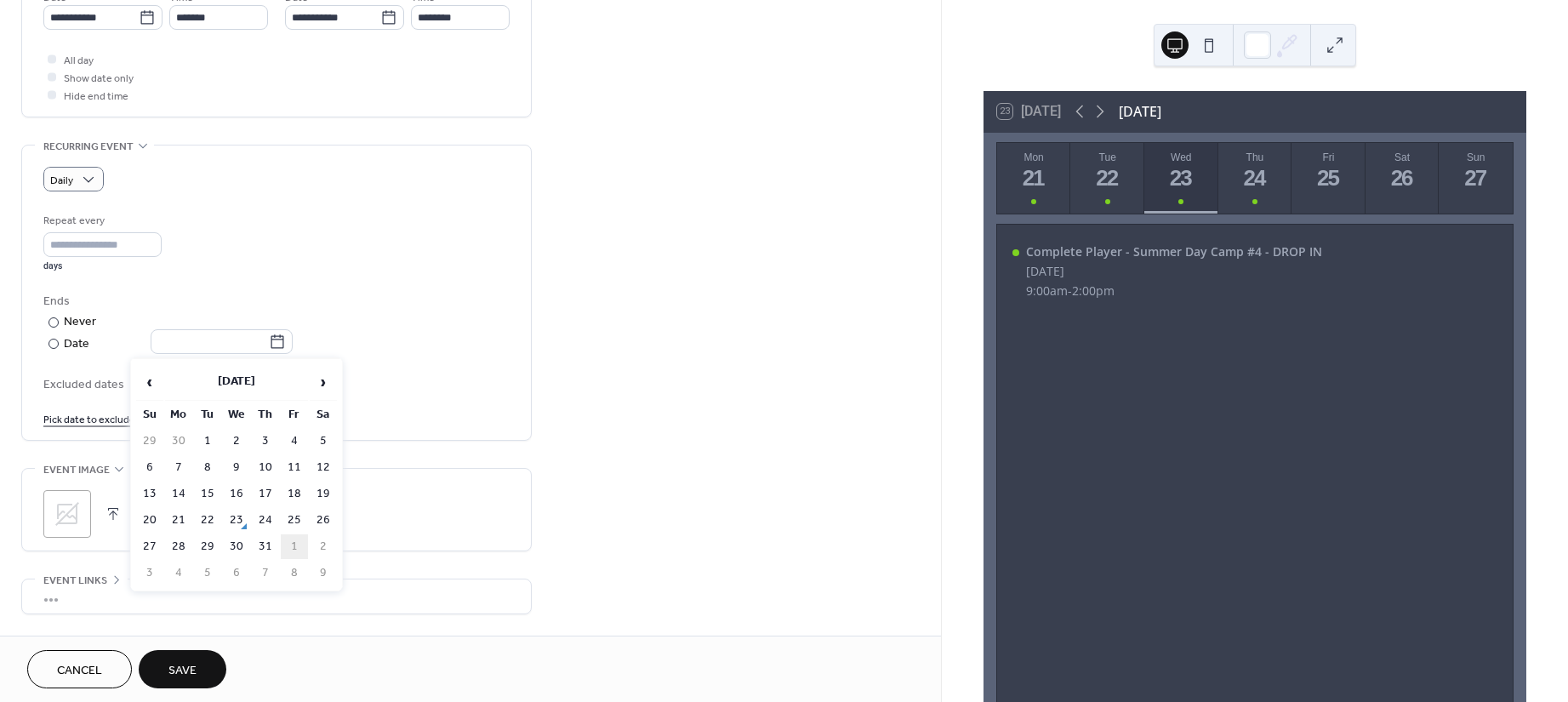 type on "**********" 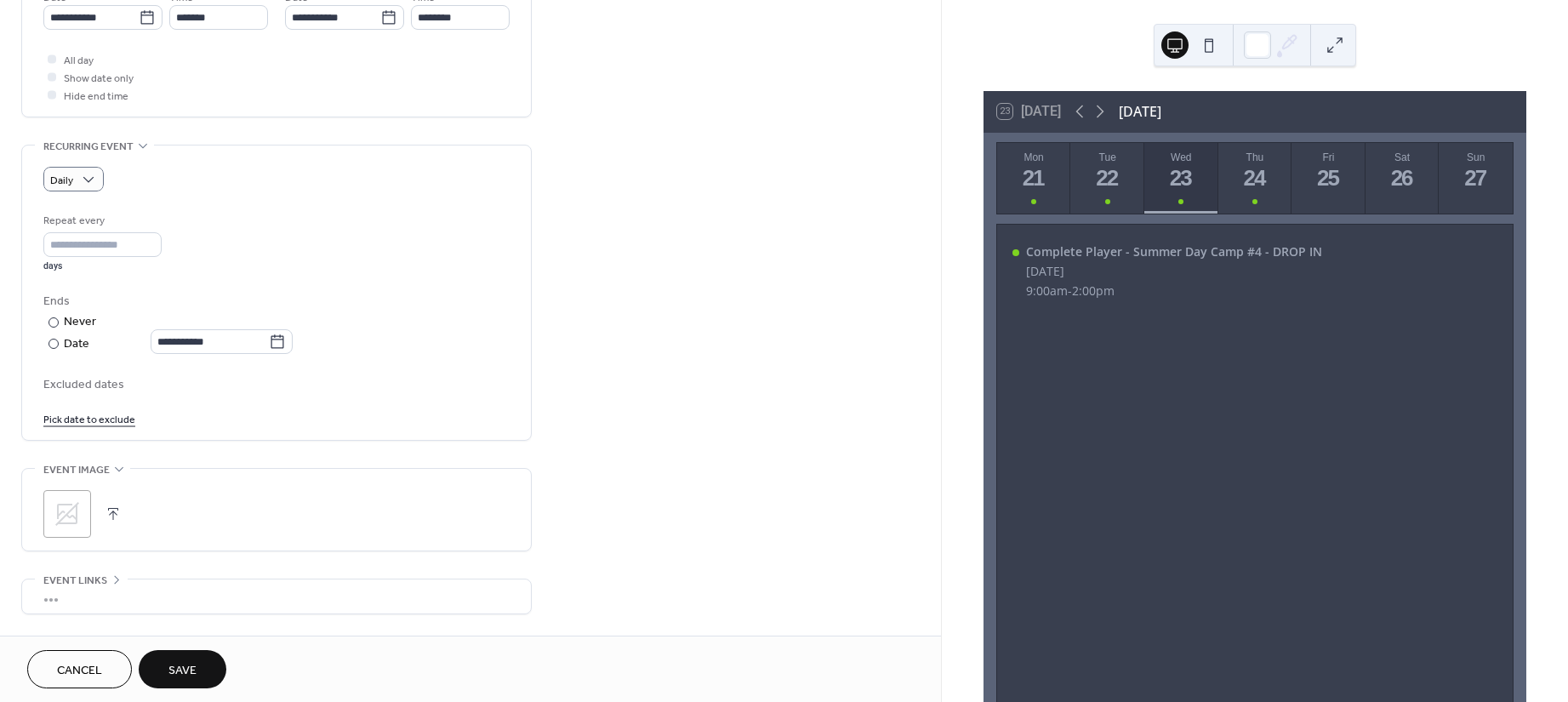 click on "Save" at bounding box center (182, 669) 